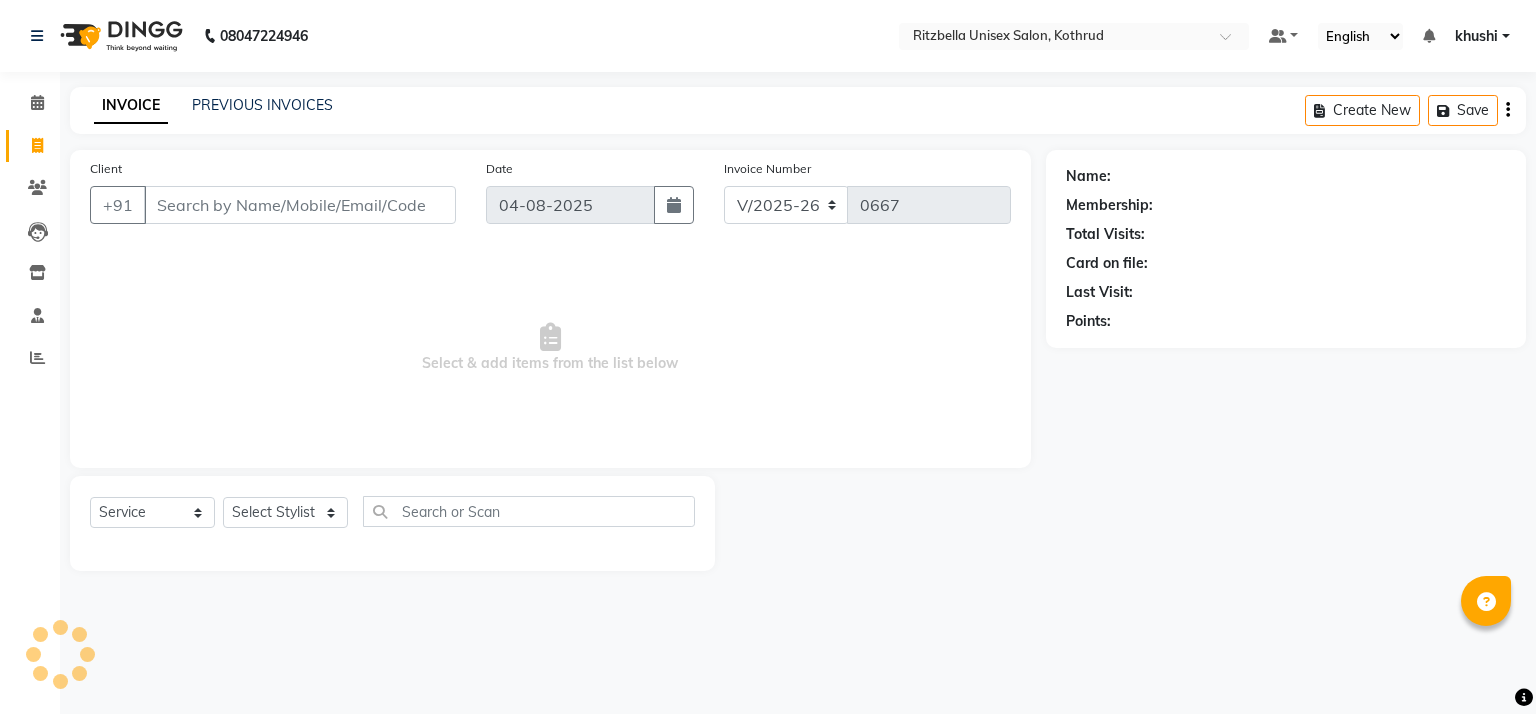 select on "6870" 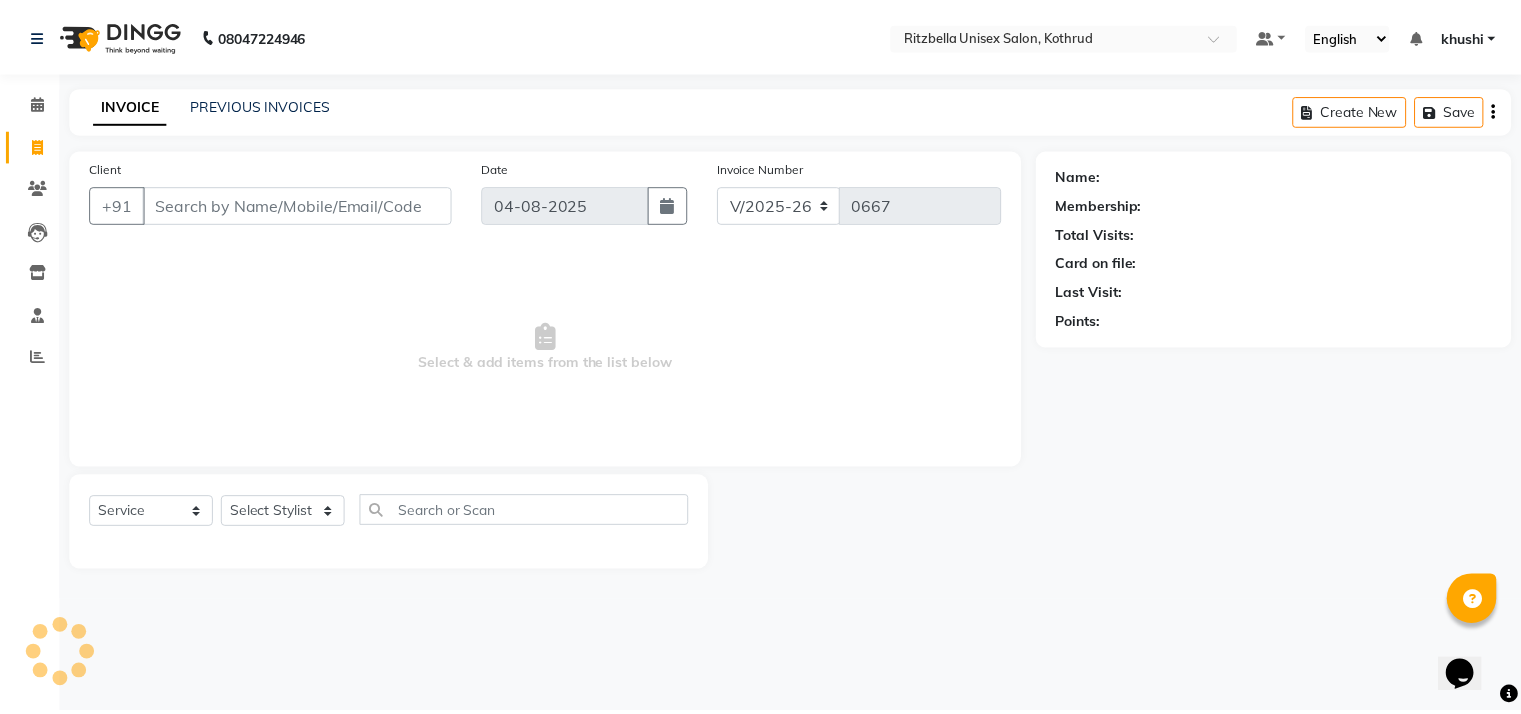 scroll, scrollTop: 0, scrollLeft: 0, axis: both 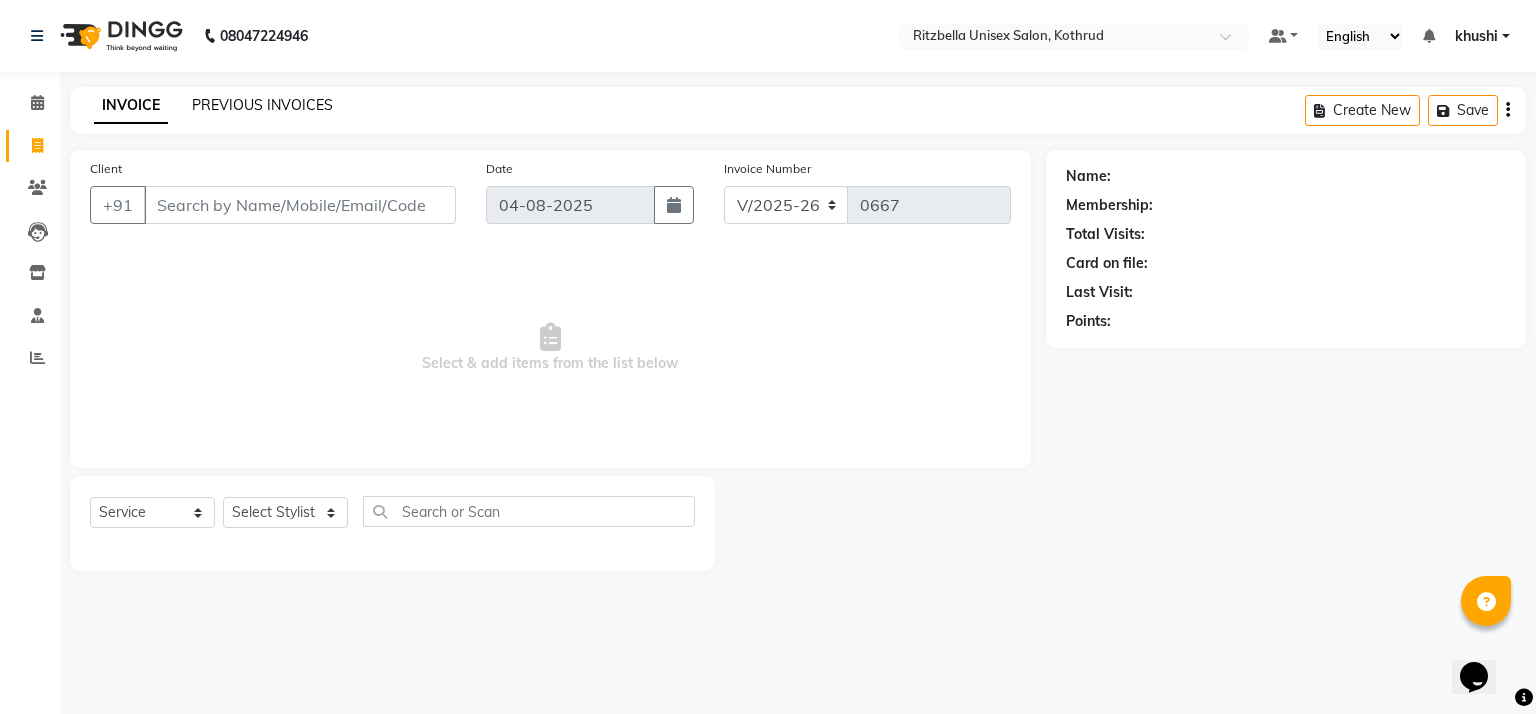 click on "PREVIOUS INVOICES" 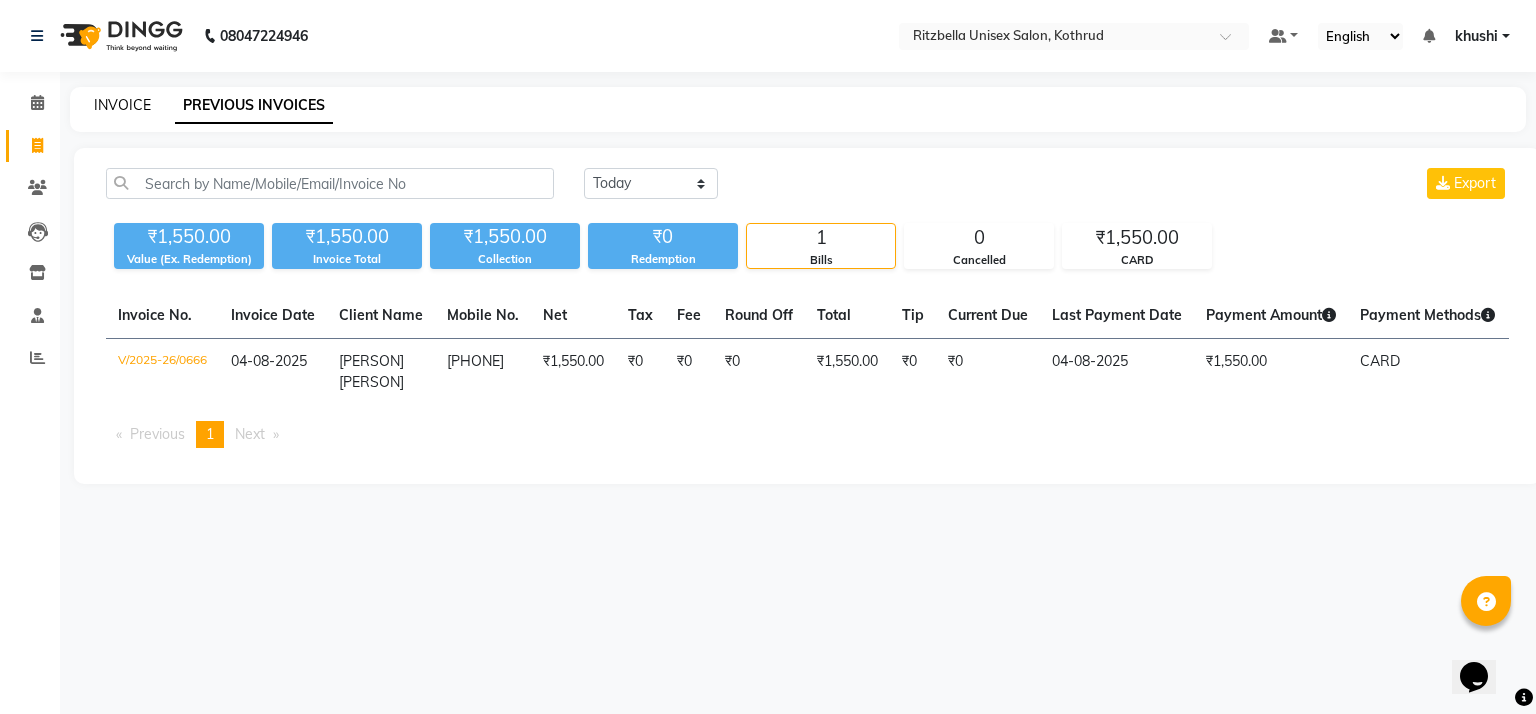 click on "INVOICE" 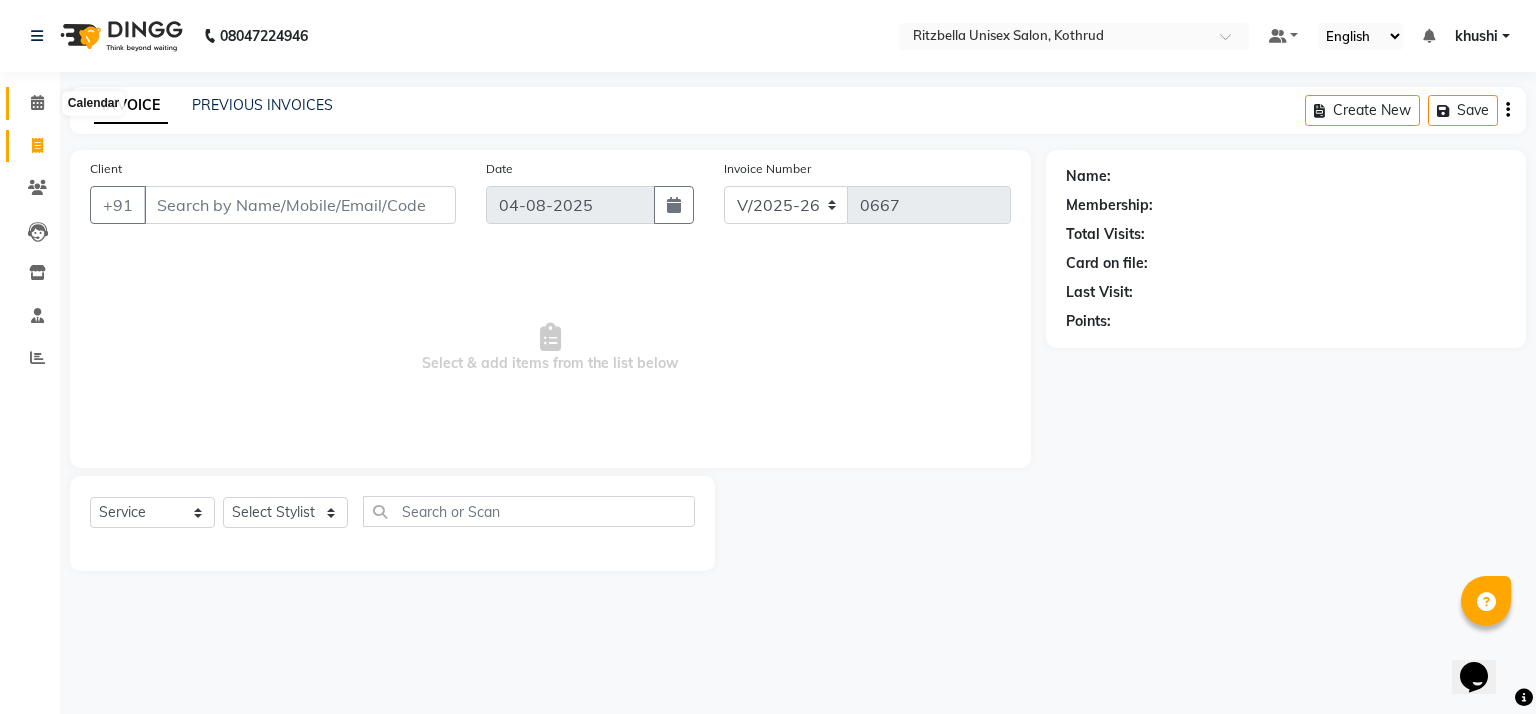 click 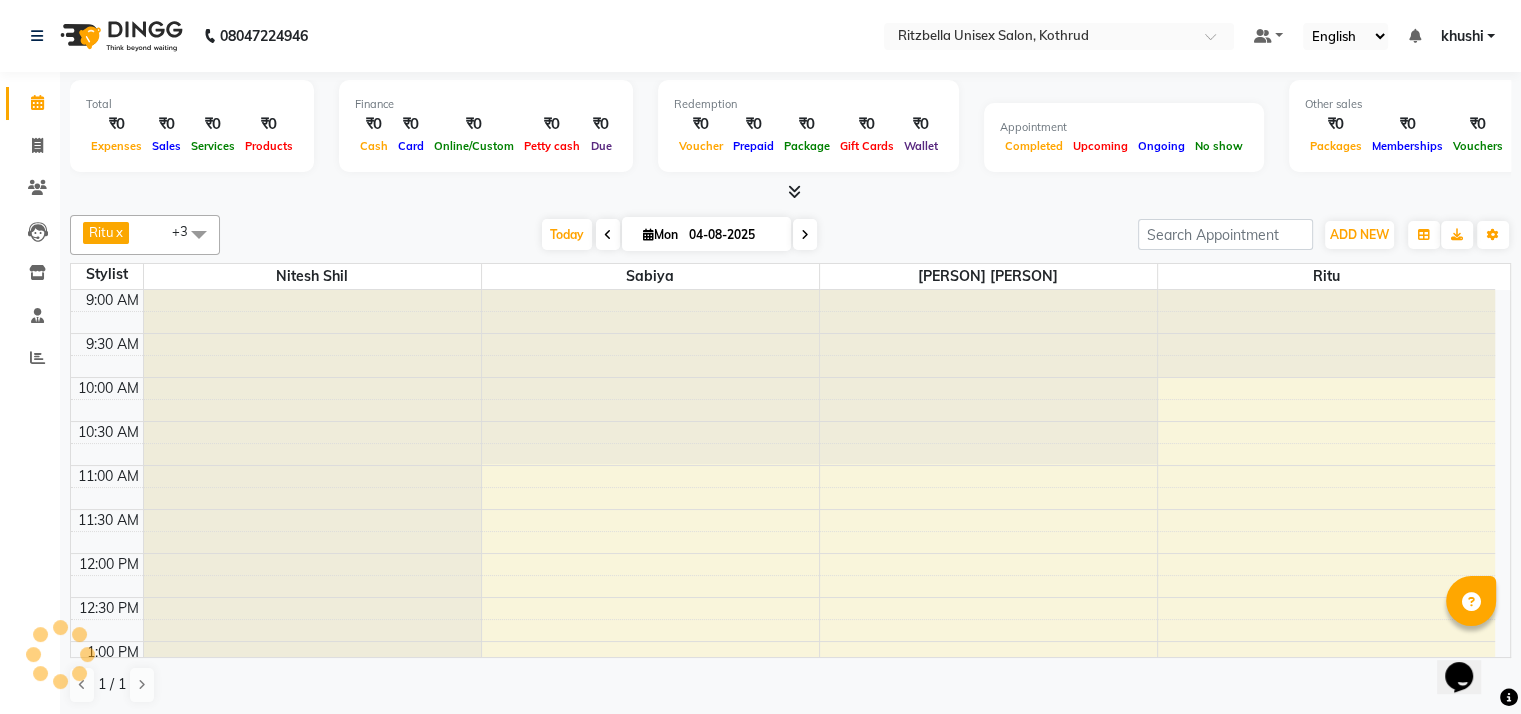 scroll, scrollTop: 0, scrollLeft: 0, axis: both 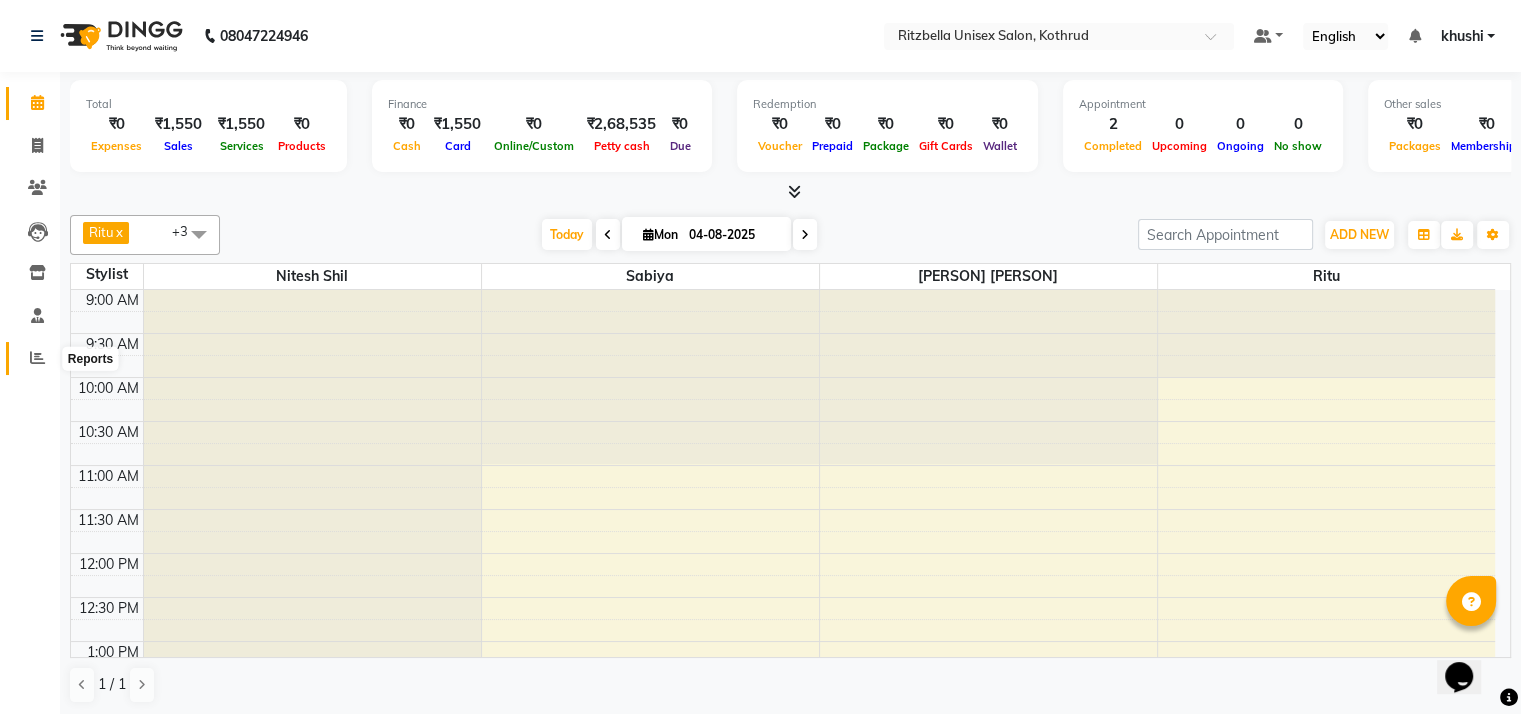 click 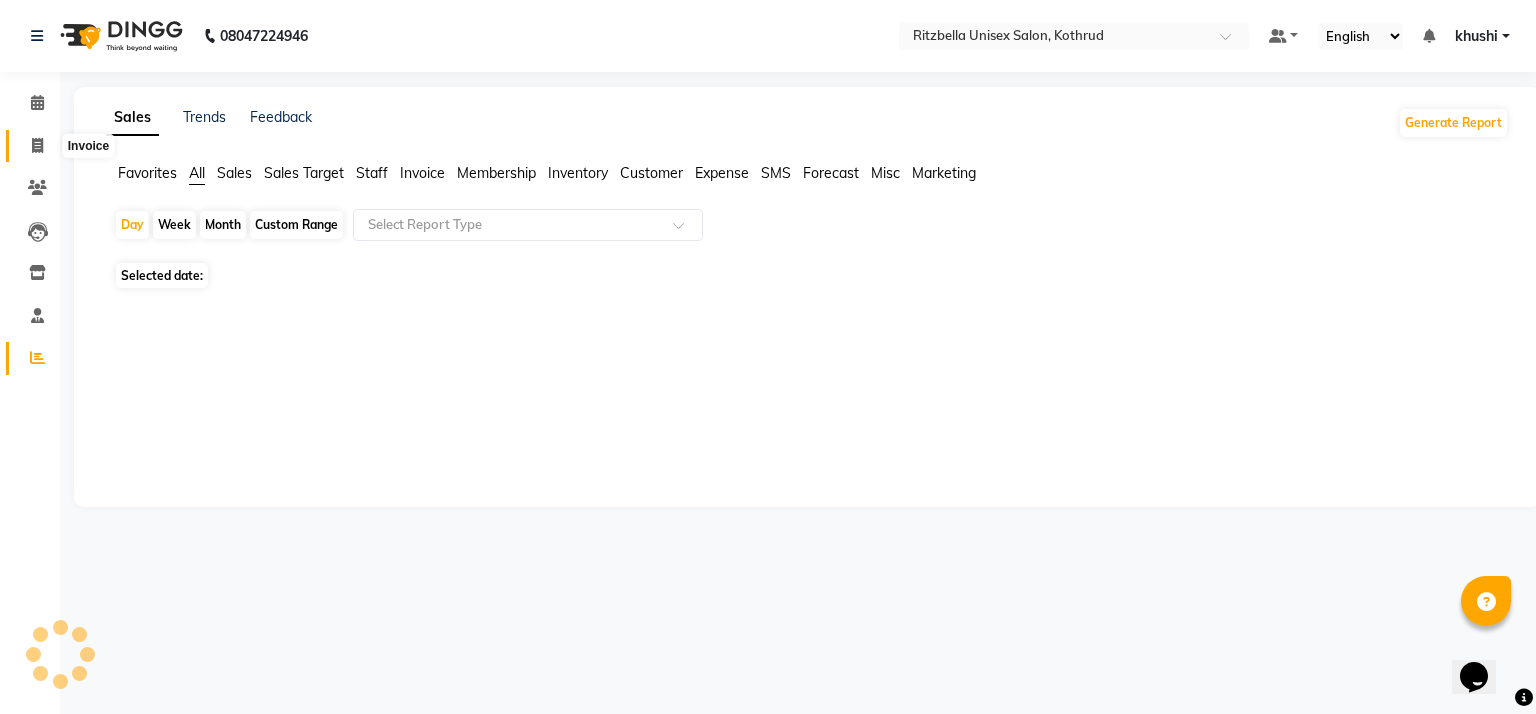 click 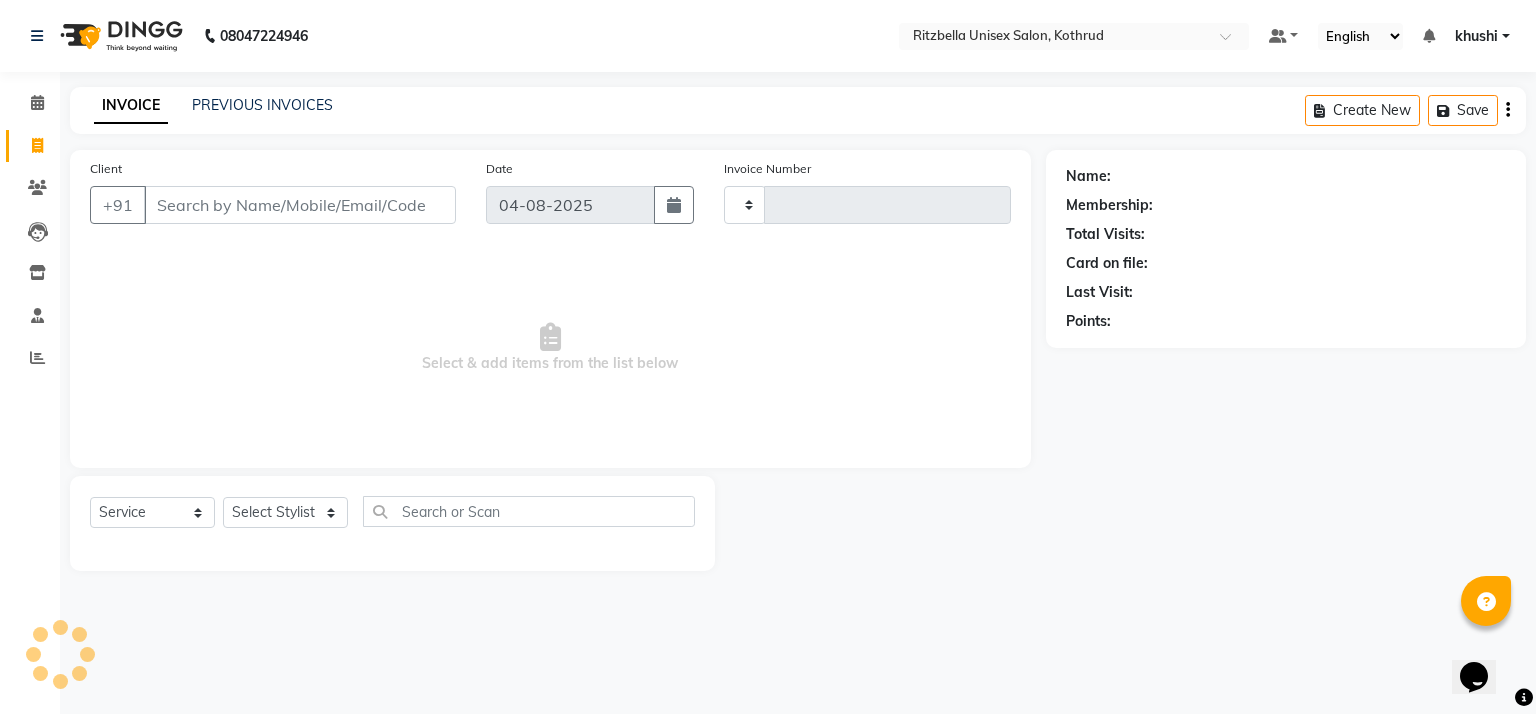 type on "0667" 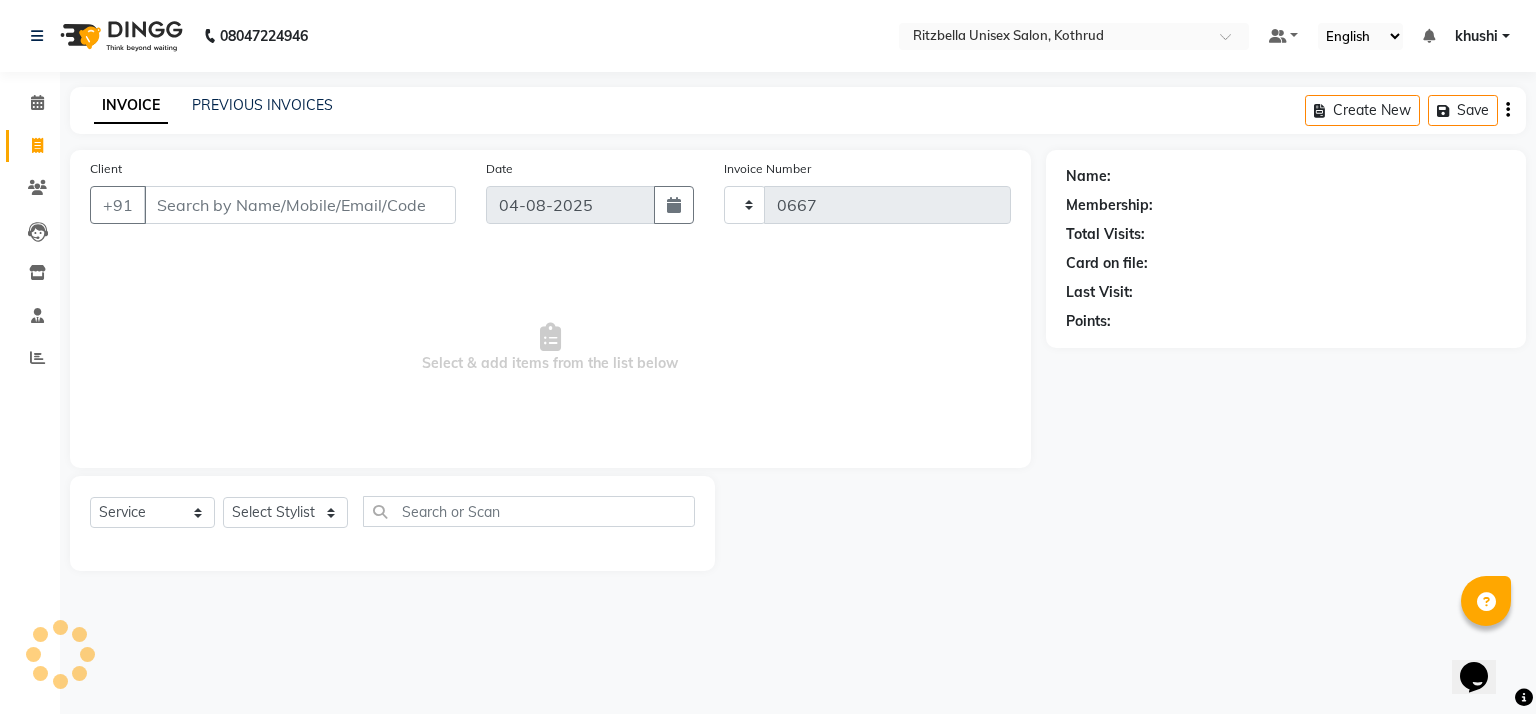 click 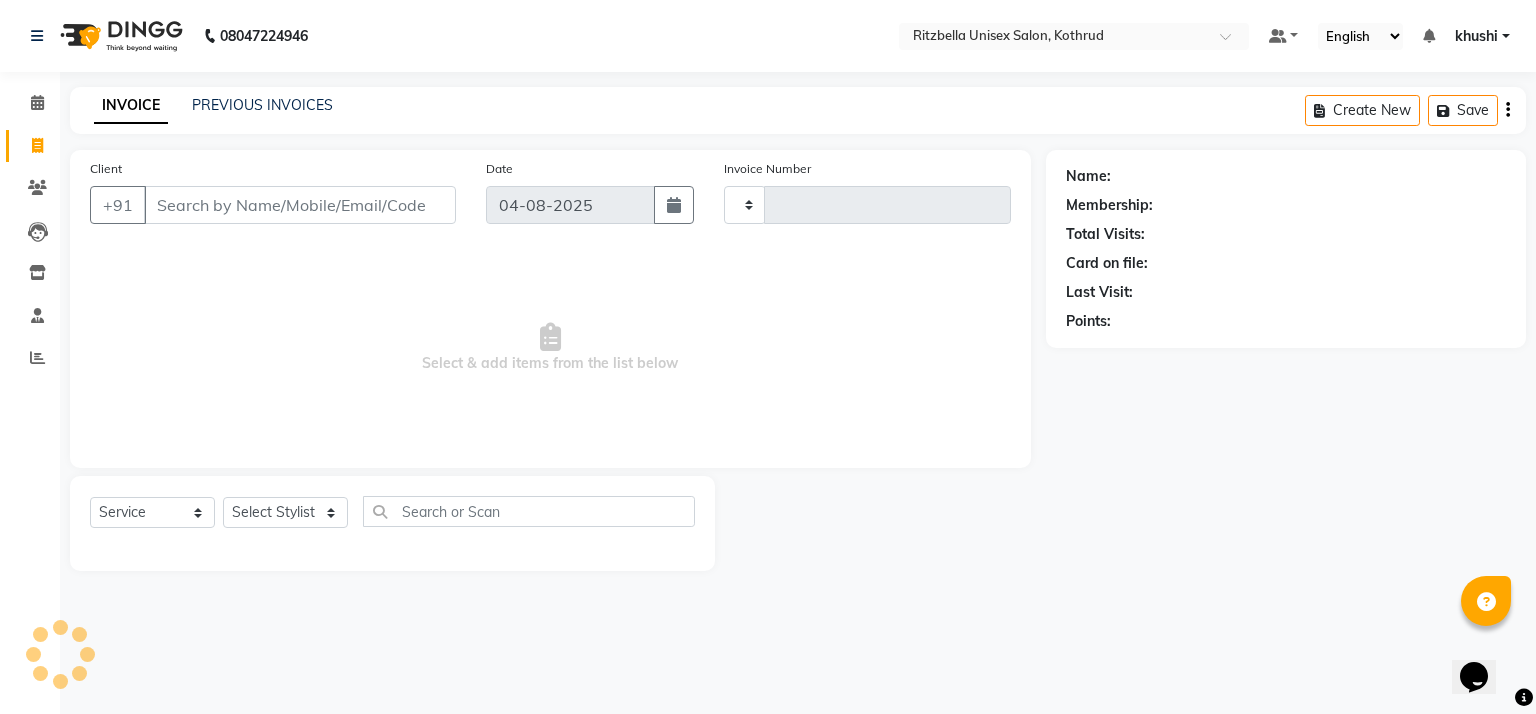 type on "0667" 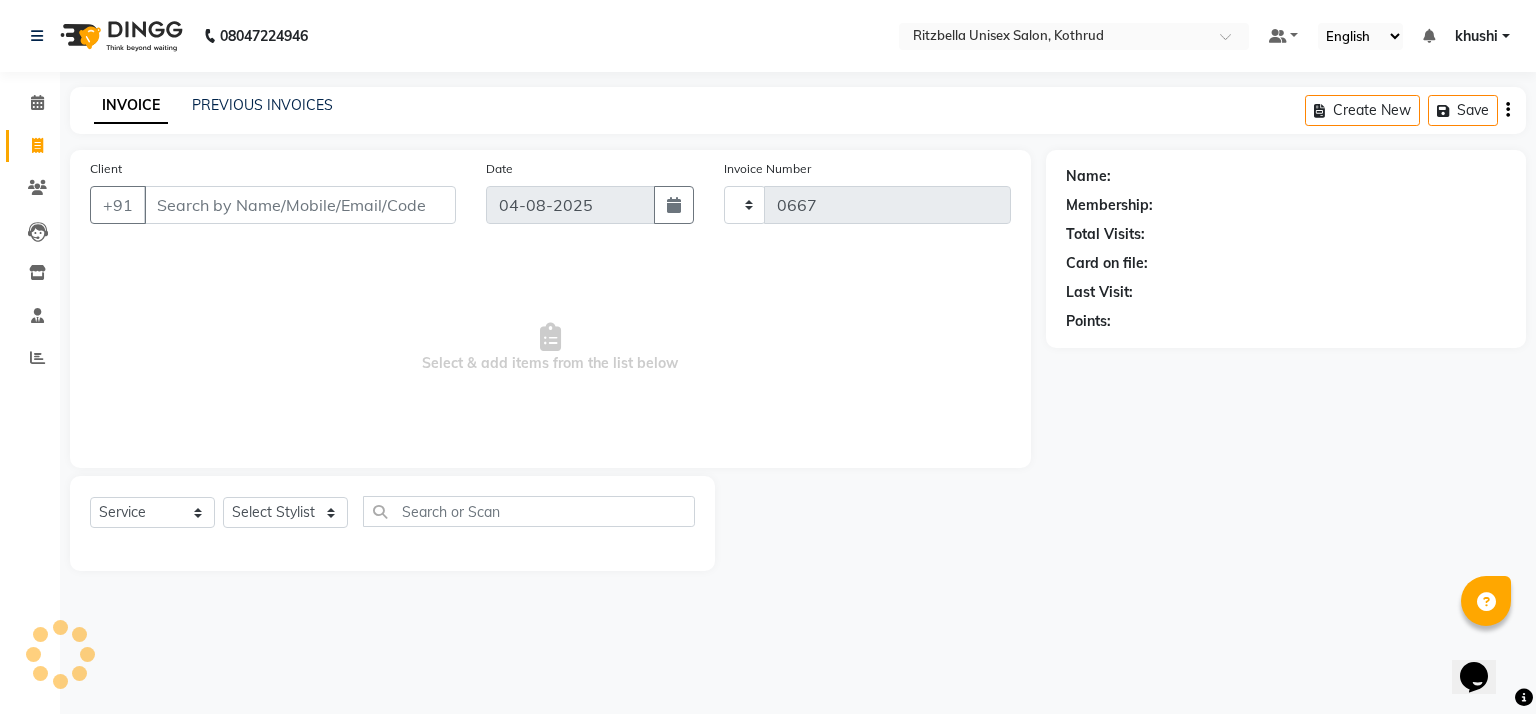 select on "6870" 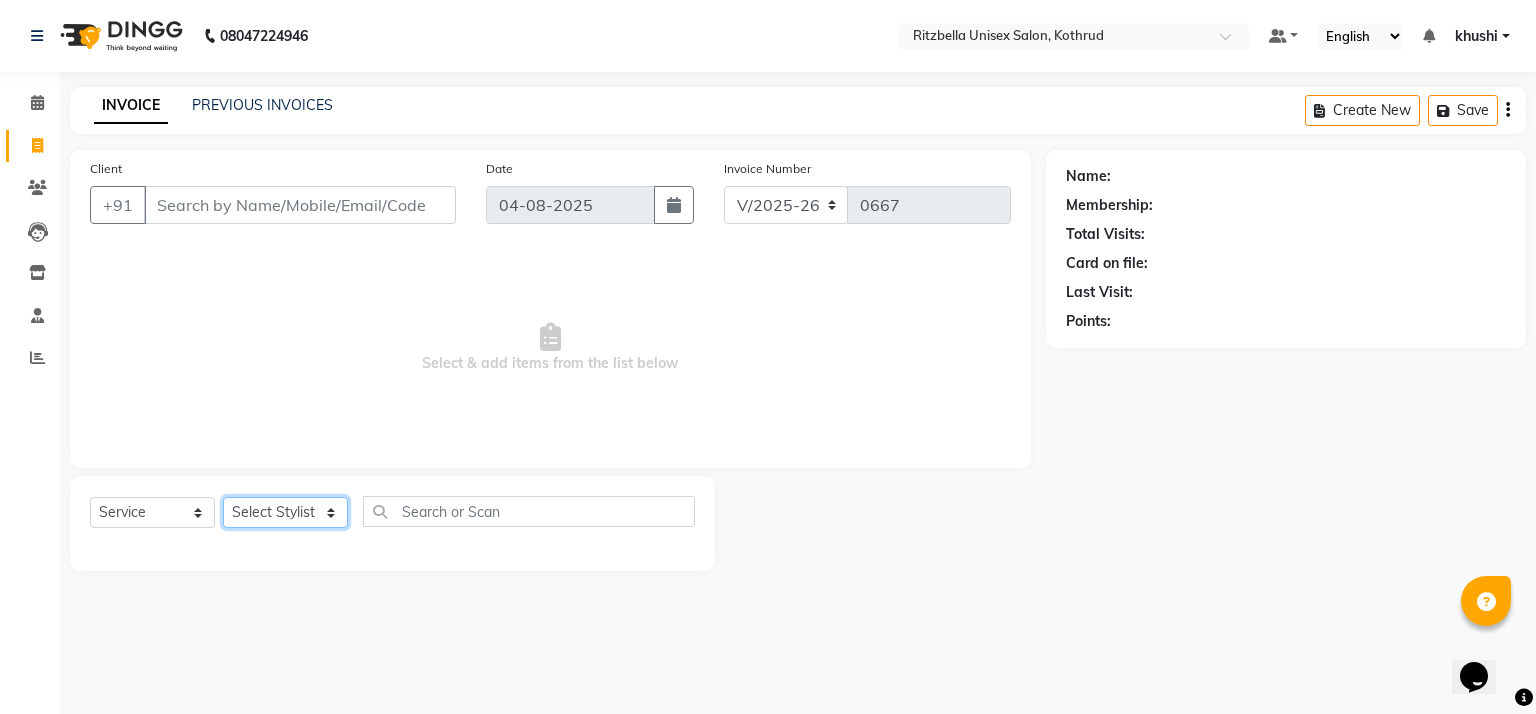 click on "Select Stylist [PERSON] [PERSON] [PERSON] [PERSON] [PERSON] [PERSON] [PERSON]" 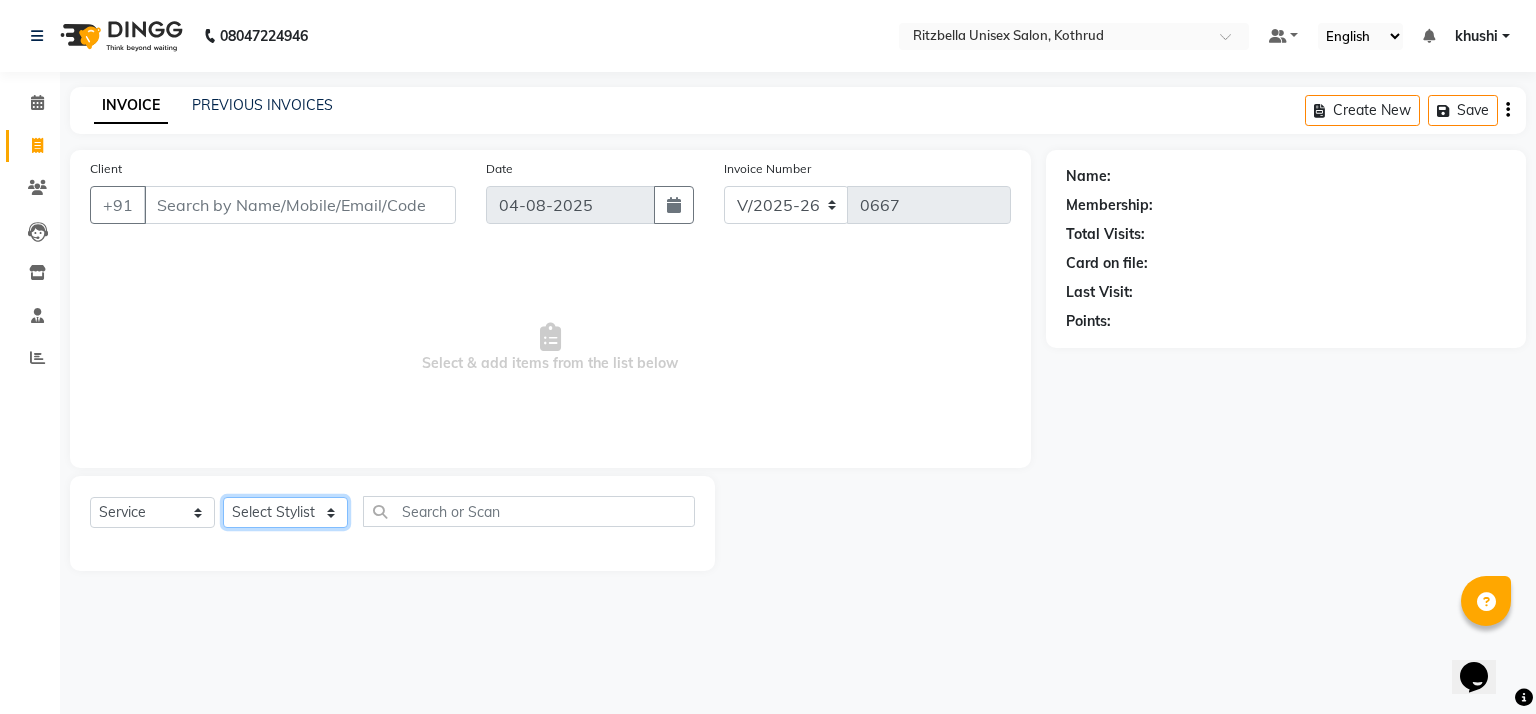 select on "54860" 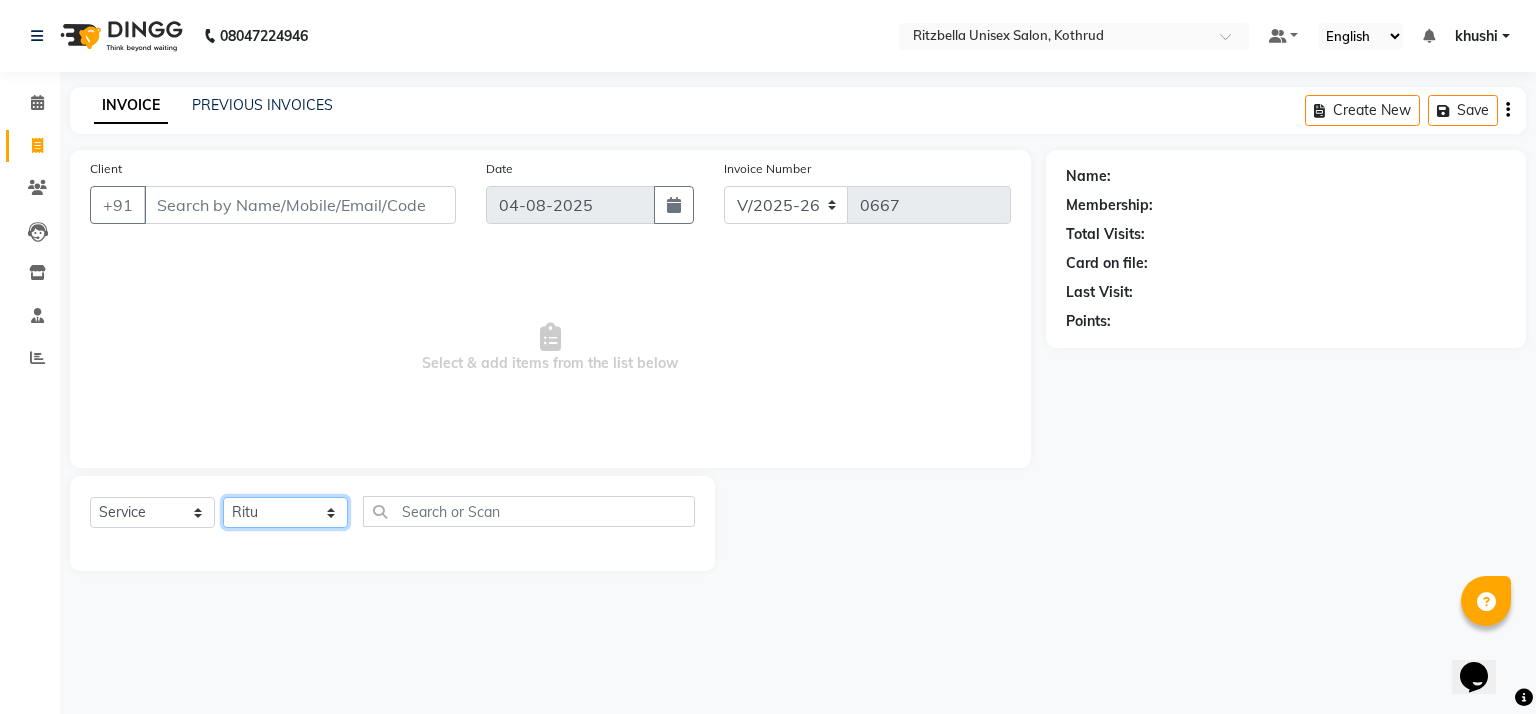 click on "Select Stylist [PERSON] [PERSON] [PERSON] [PERSON] [PERSON] [PERSON] [PERSON]" 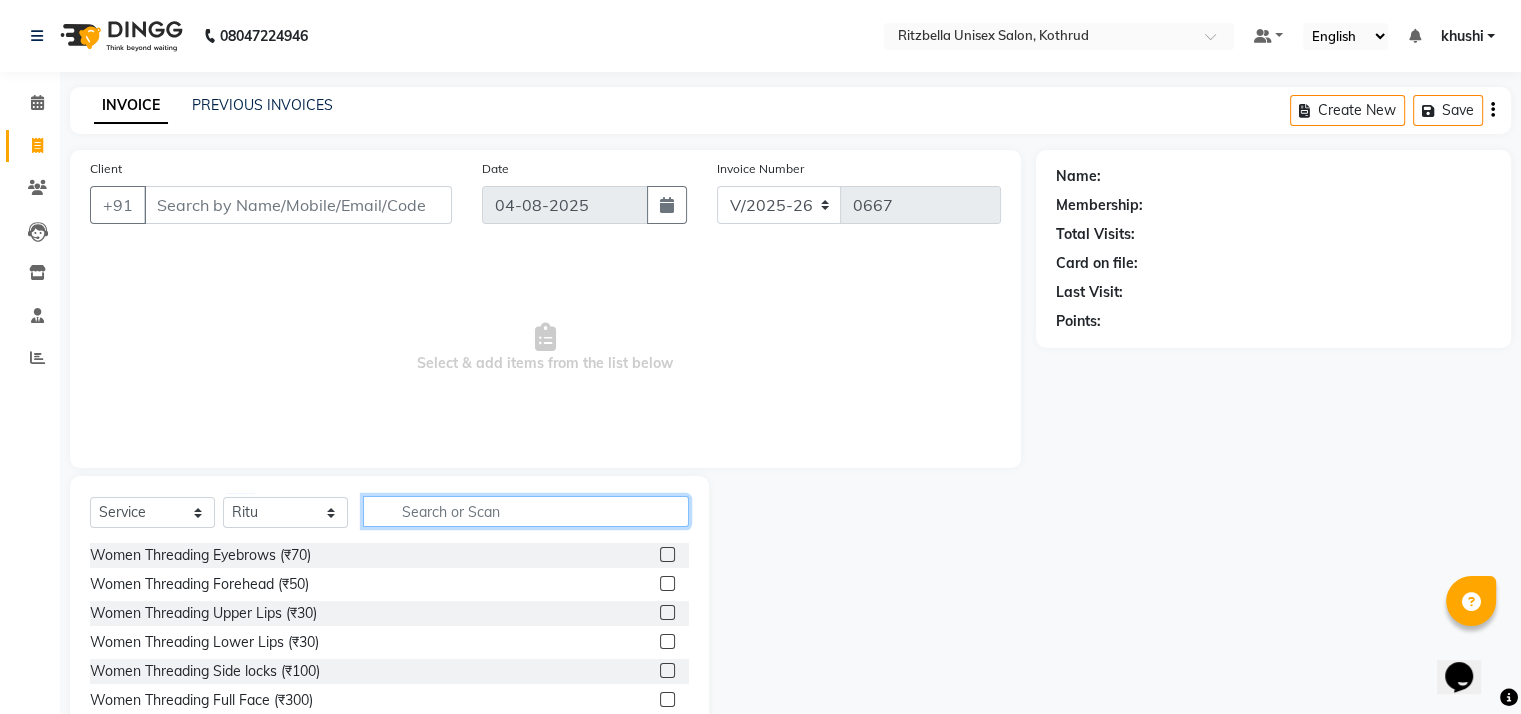 click 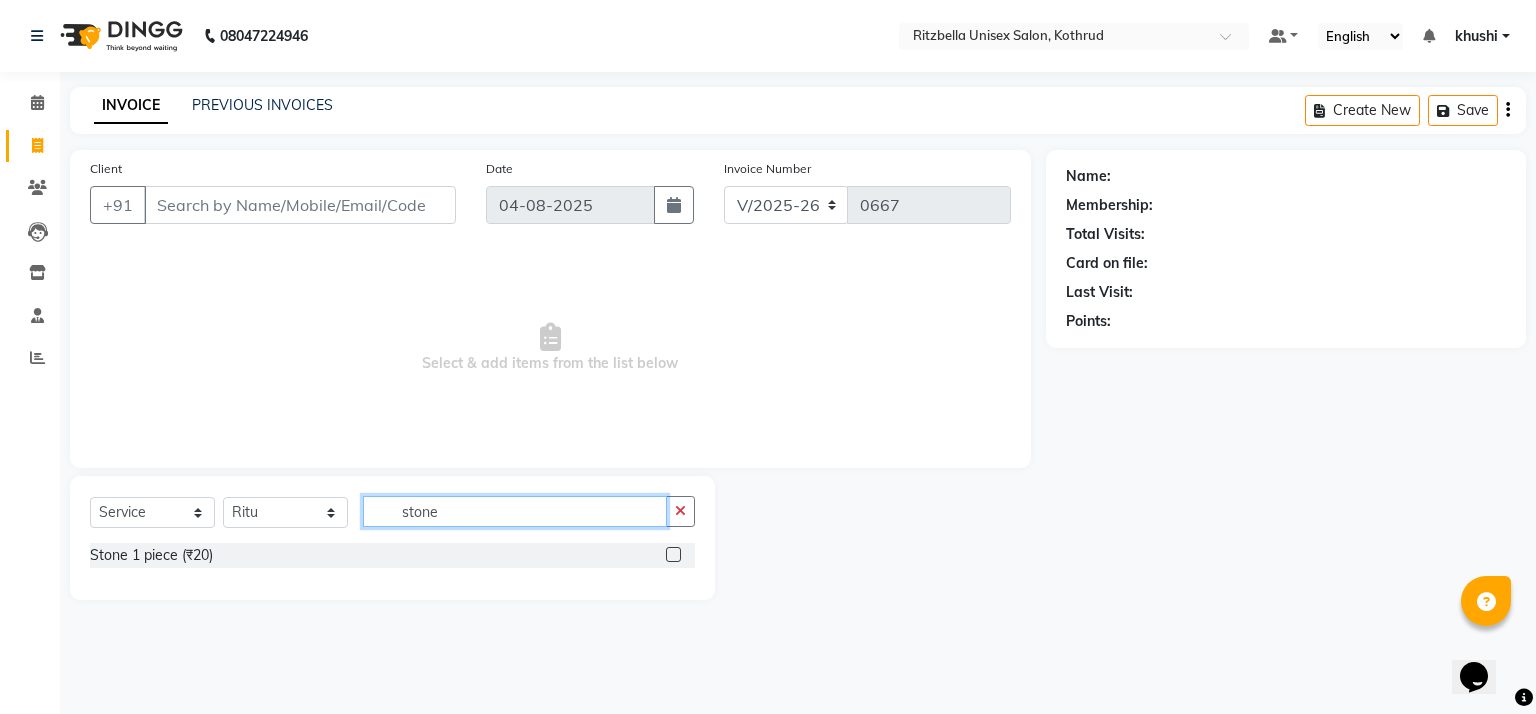 type on "stone" 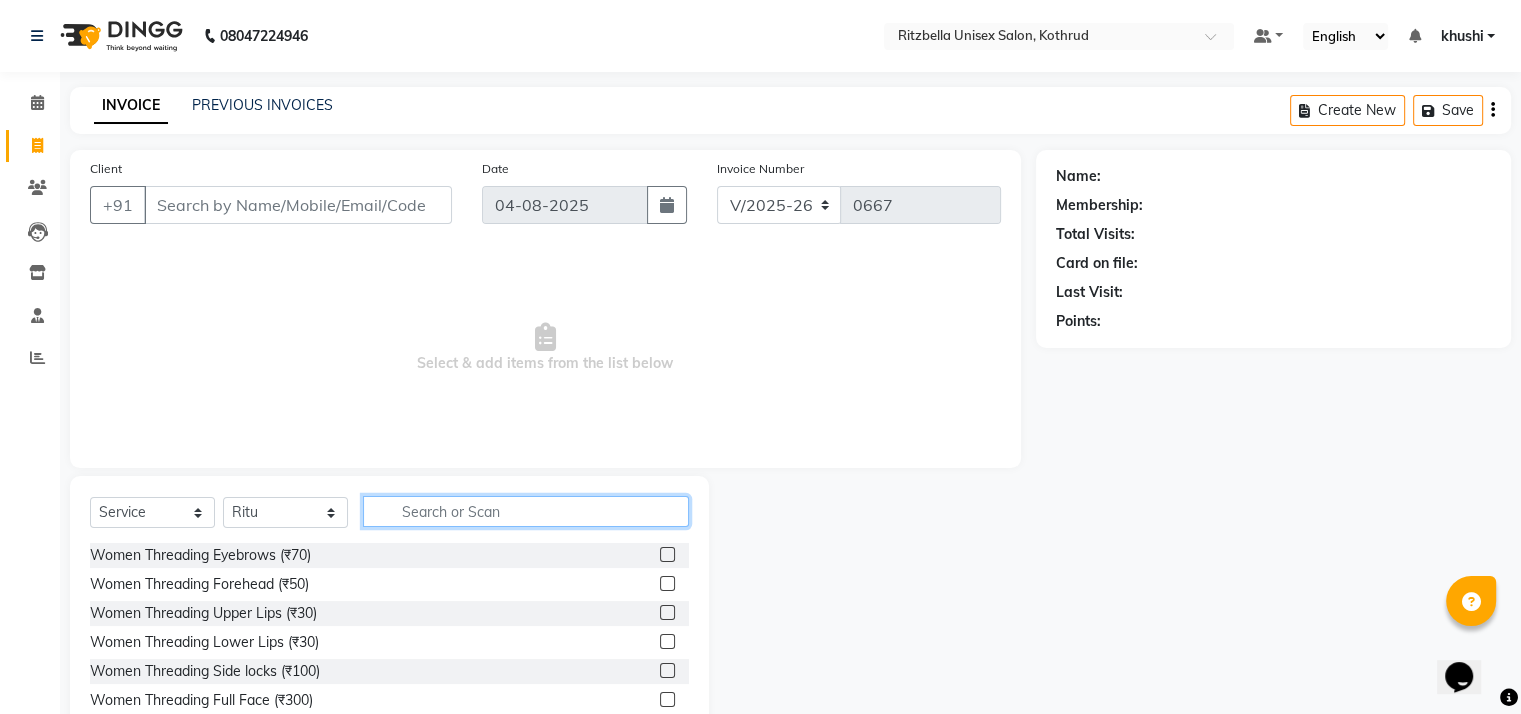 type 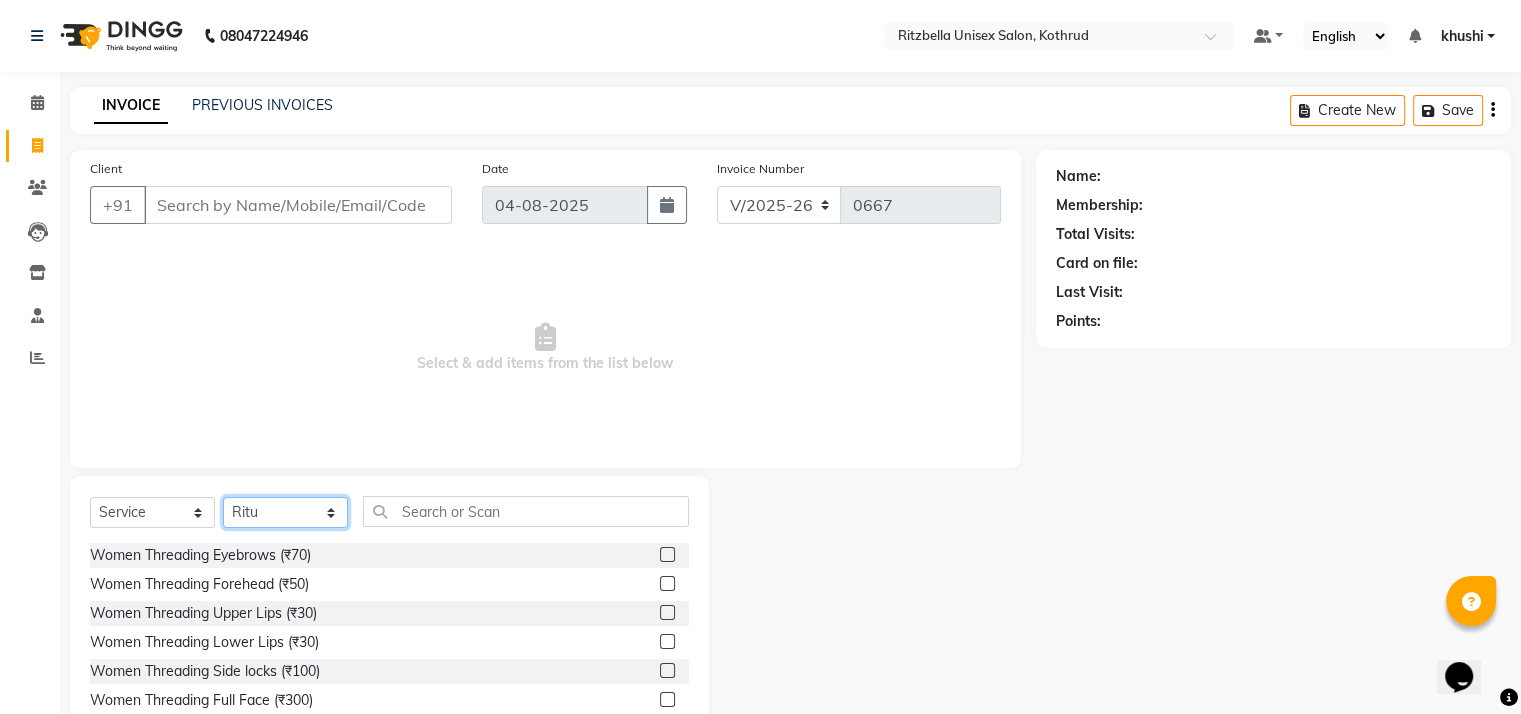 click on "Select Stylist [PERSON] [PERSON] [PERSON] [PERSON] [PERSON] [PERSON] [PERSON]" 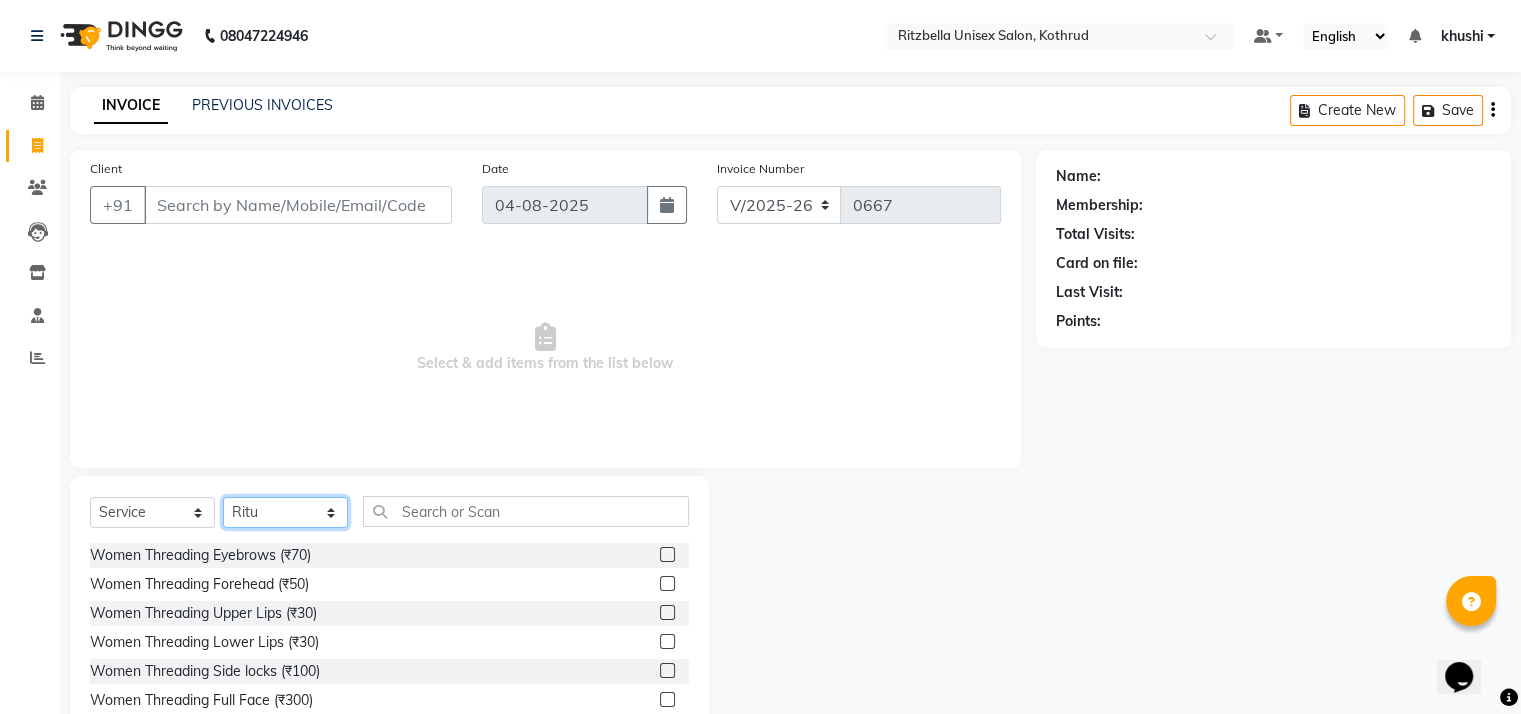 select on "59016" 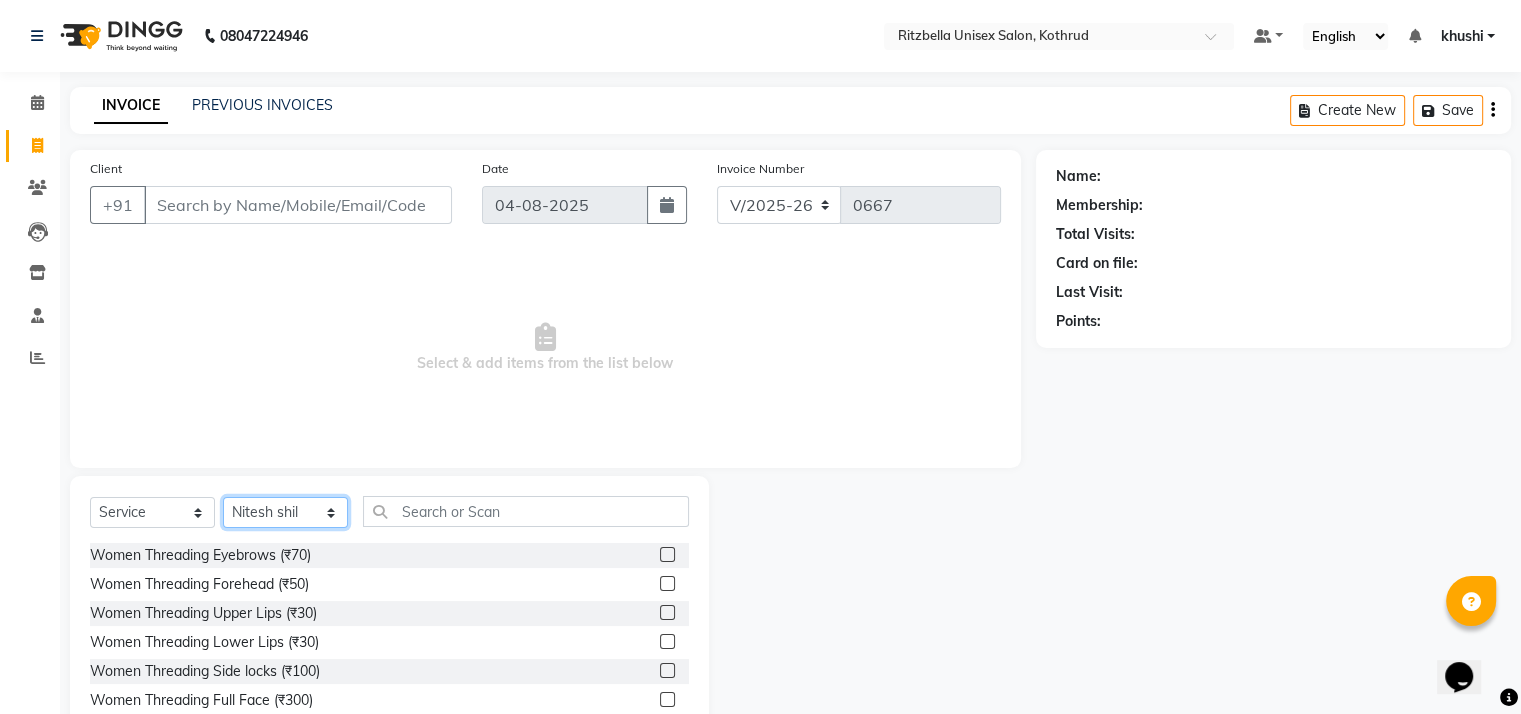 click on "Select Stylist [PERSON] [PERSON] [PERSON] [PERSON] [PERSON] [PERSON] [PERSON]" 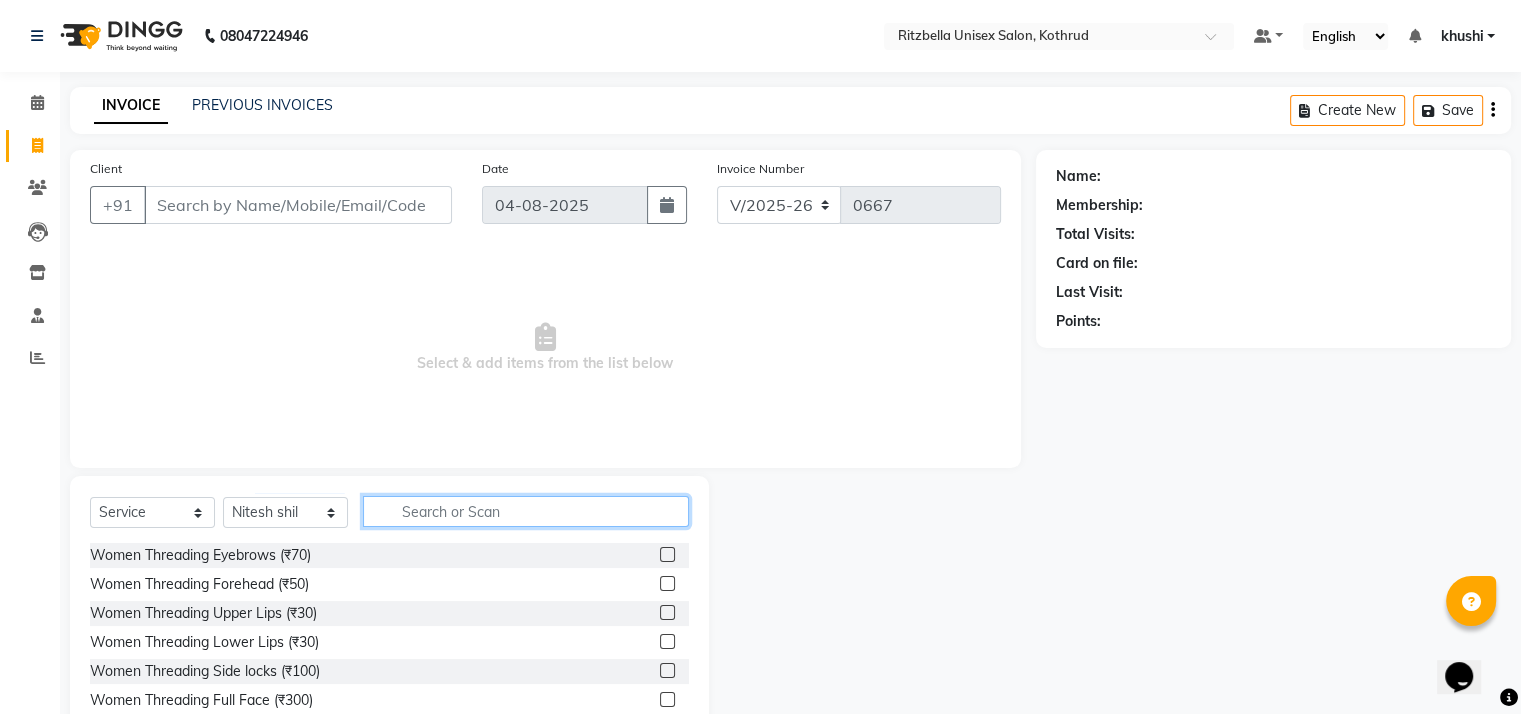 click 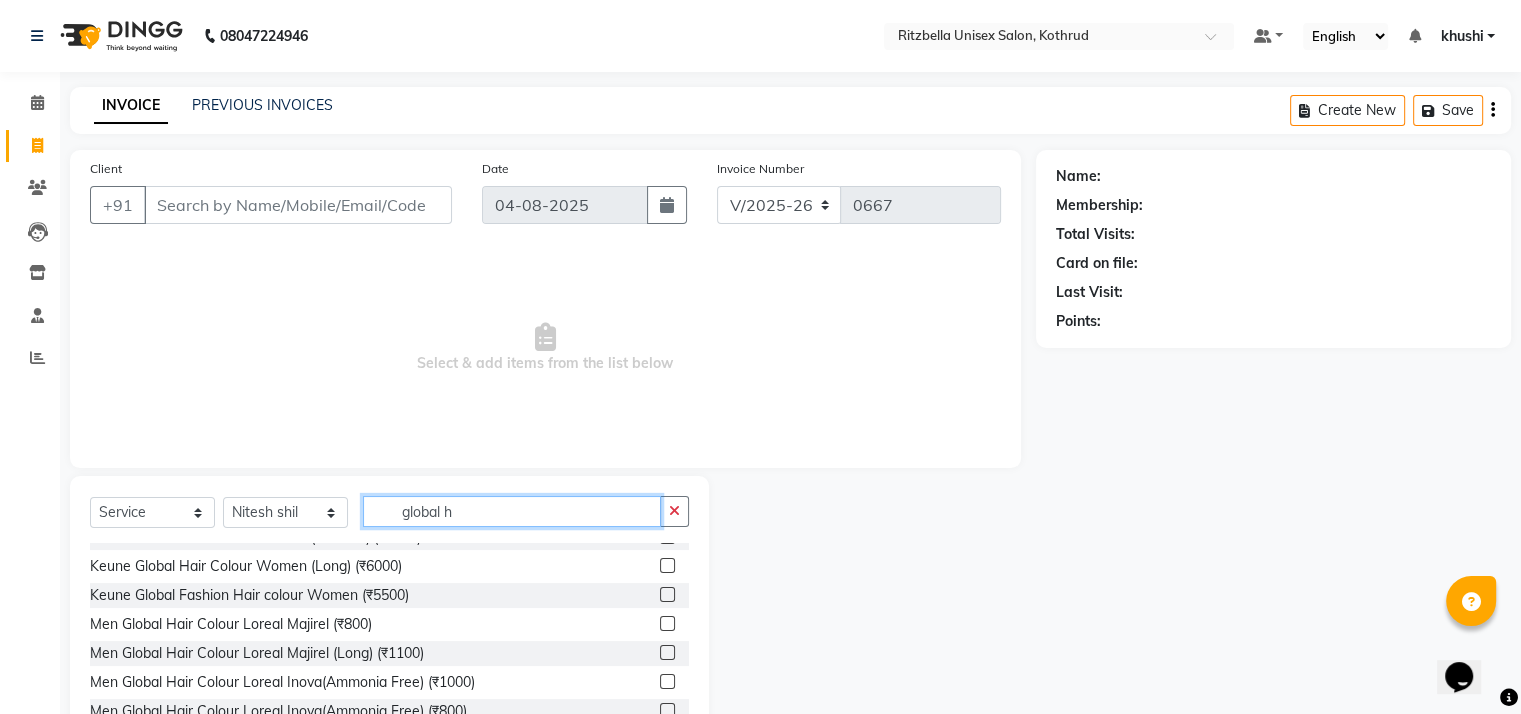 scroll, scrollTop: 323, scrollLeft: 0, axis: vertical 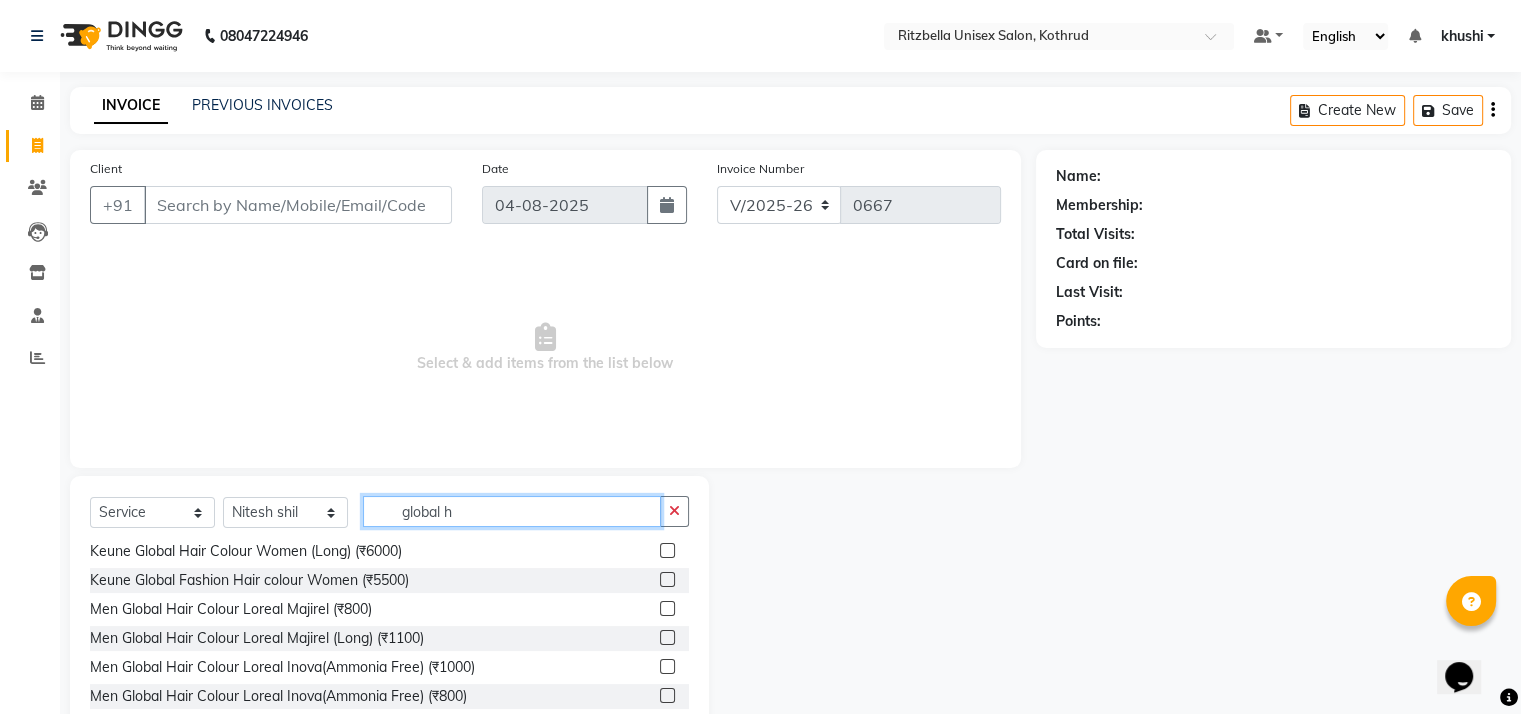 type on "global h" 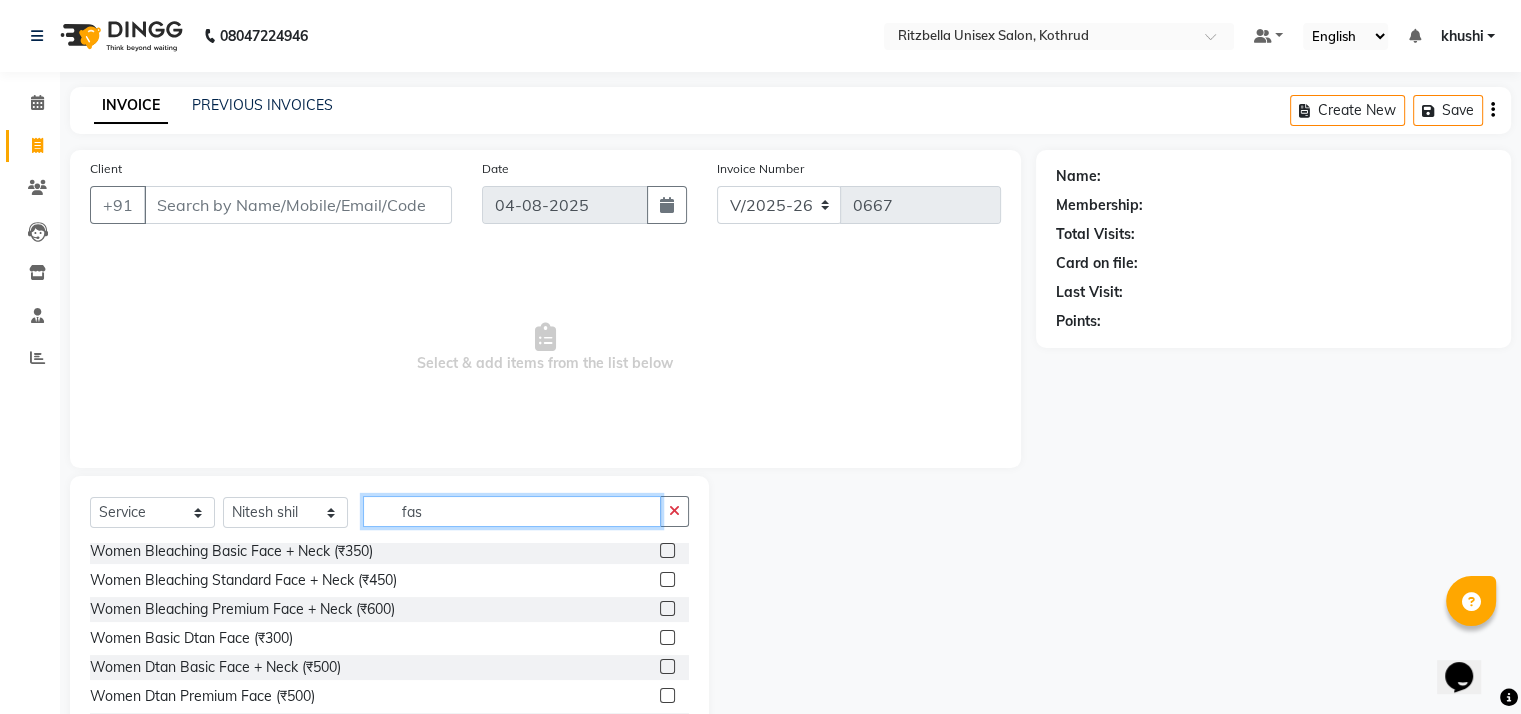 scroll, scrollTop: 0, scrollLeft: 0, axis: both 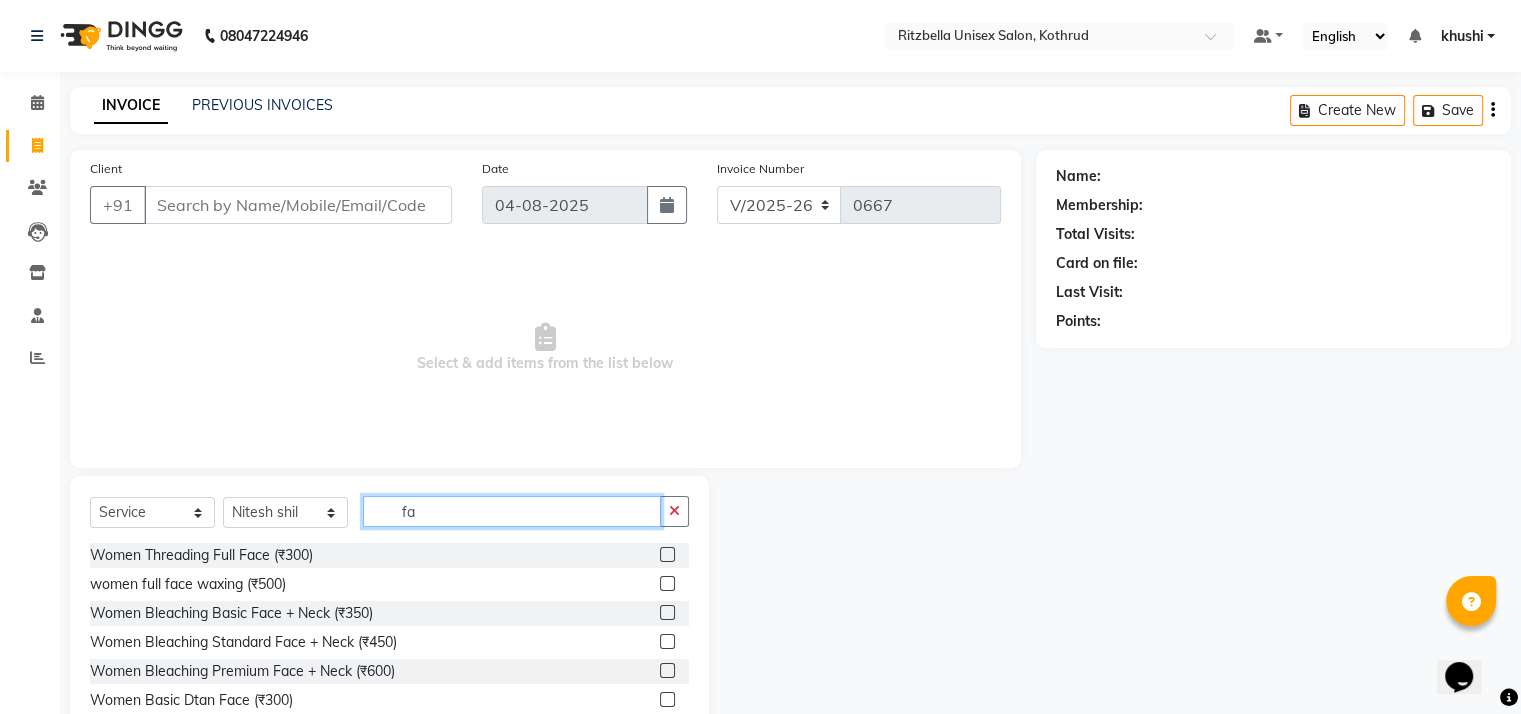 type on "f" 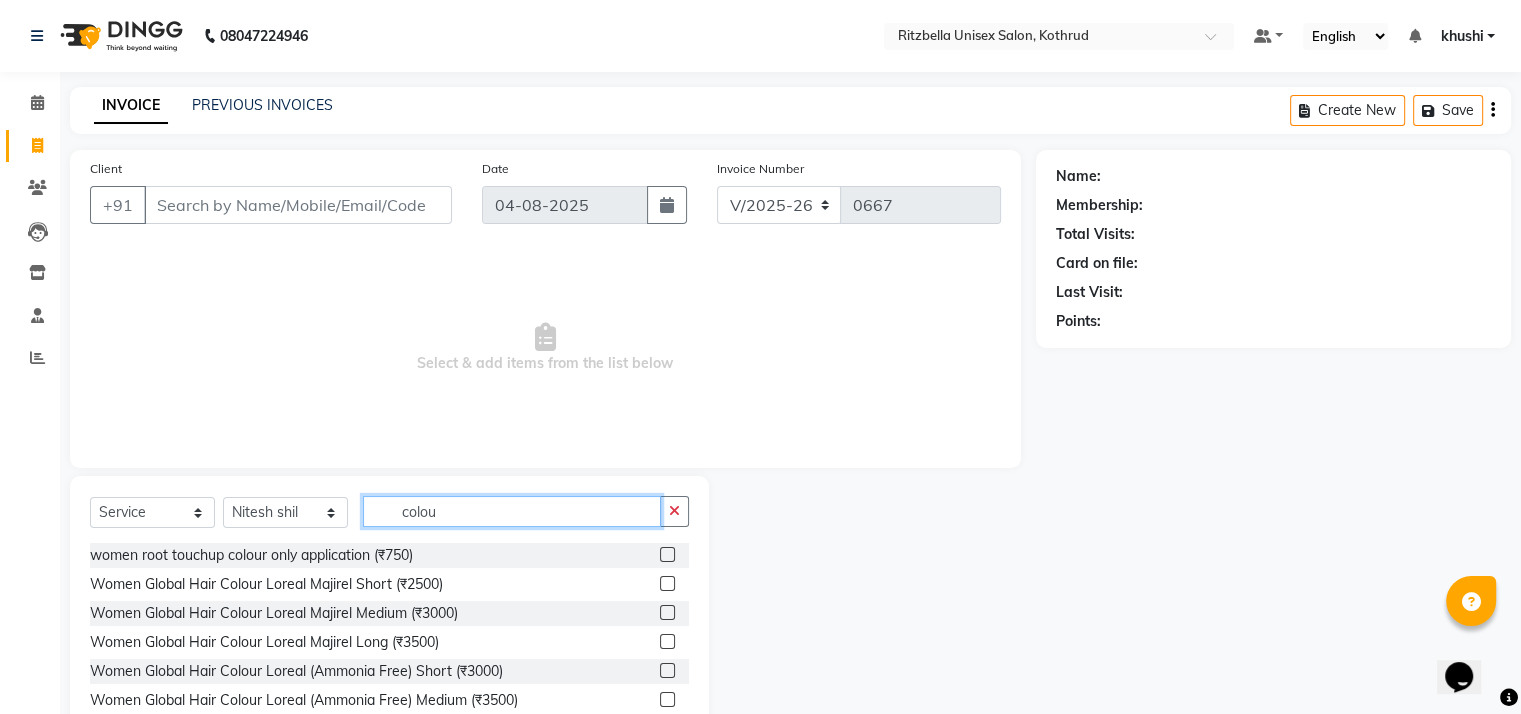 type on "colour" 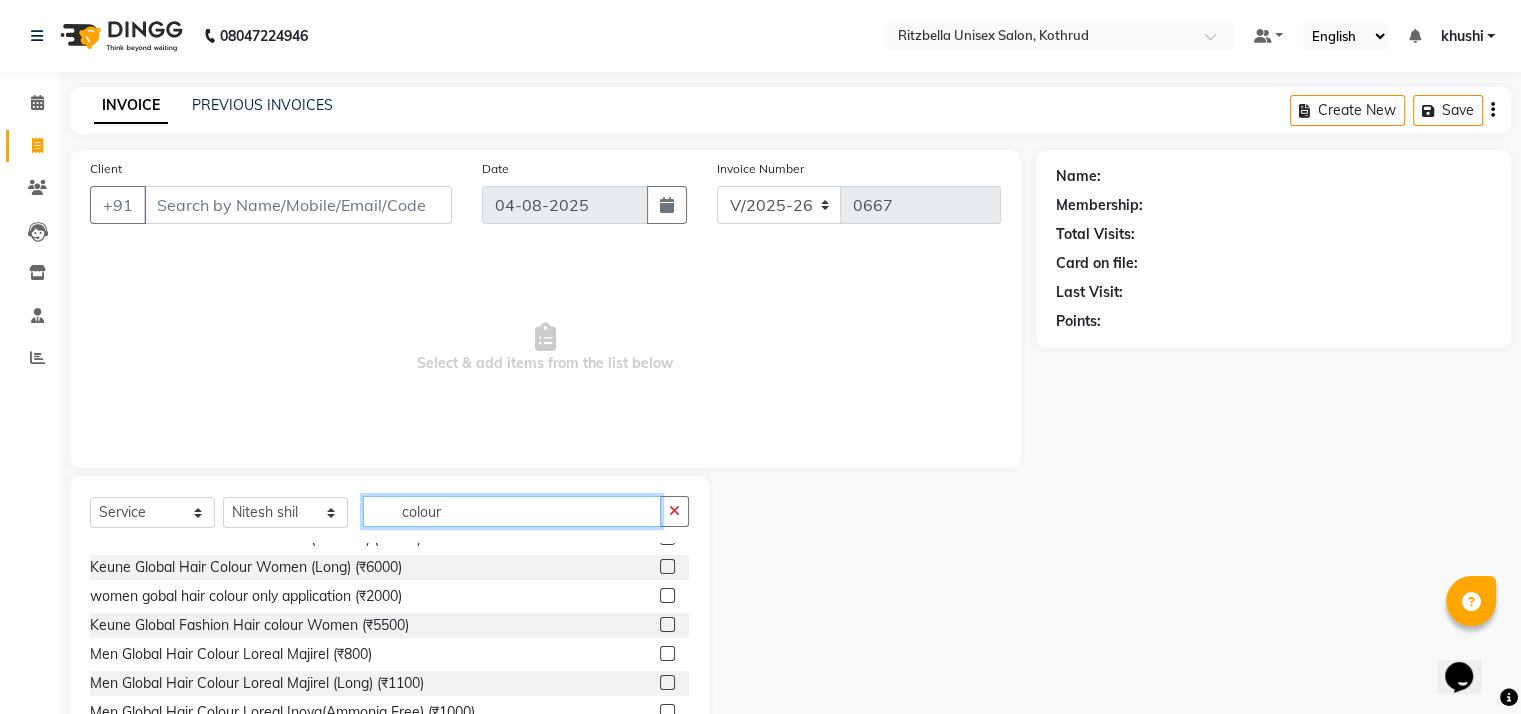 scroll, scrollTop: 316, scrollLeft: 0, axis: vertical 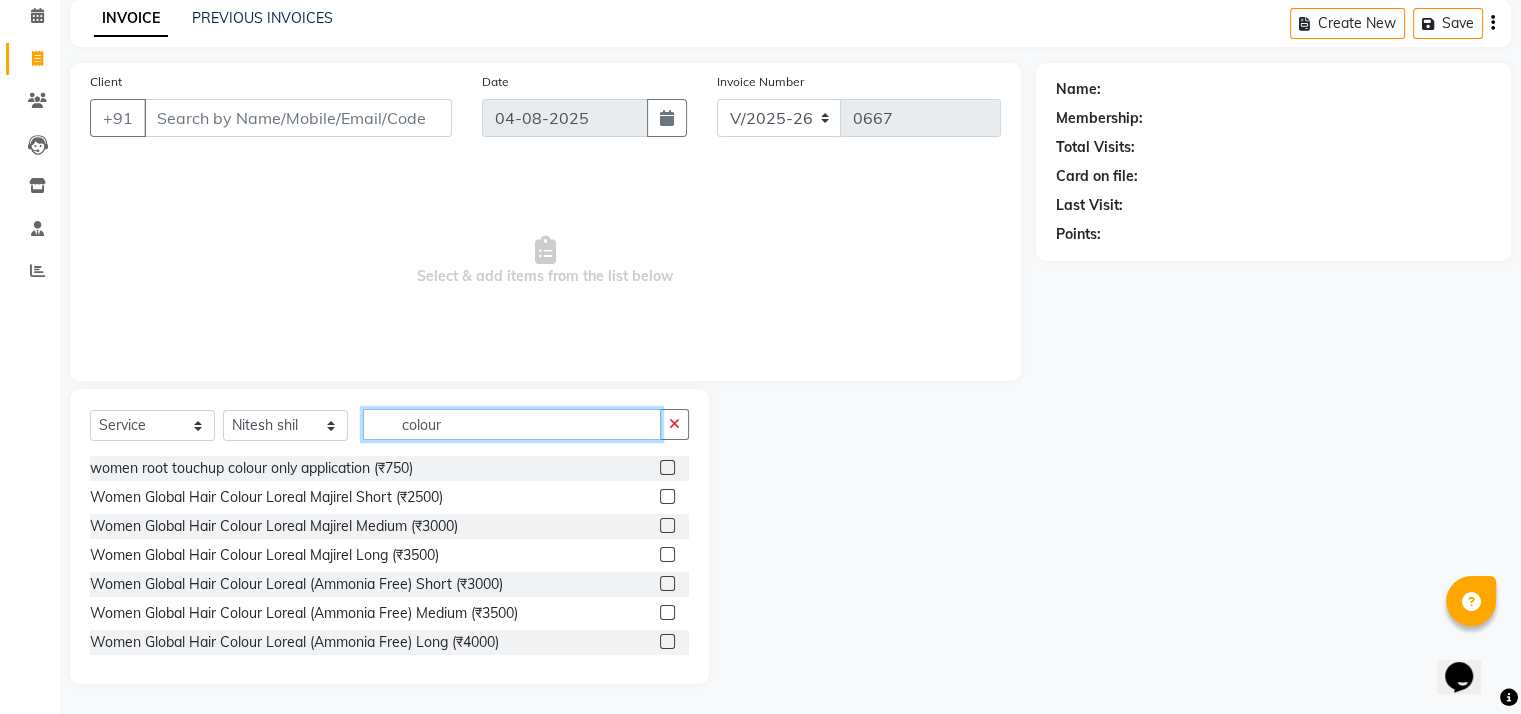 click on "colour" 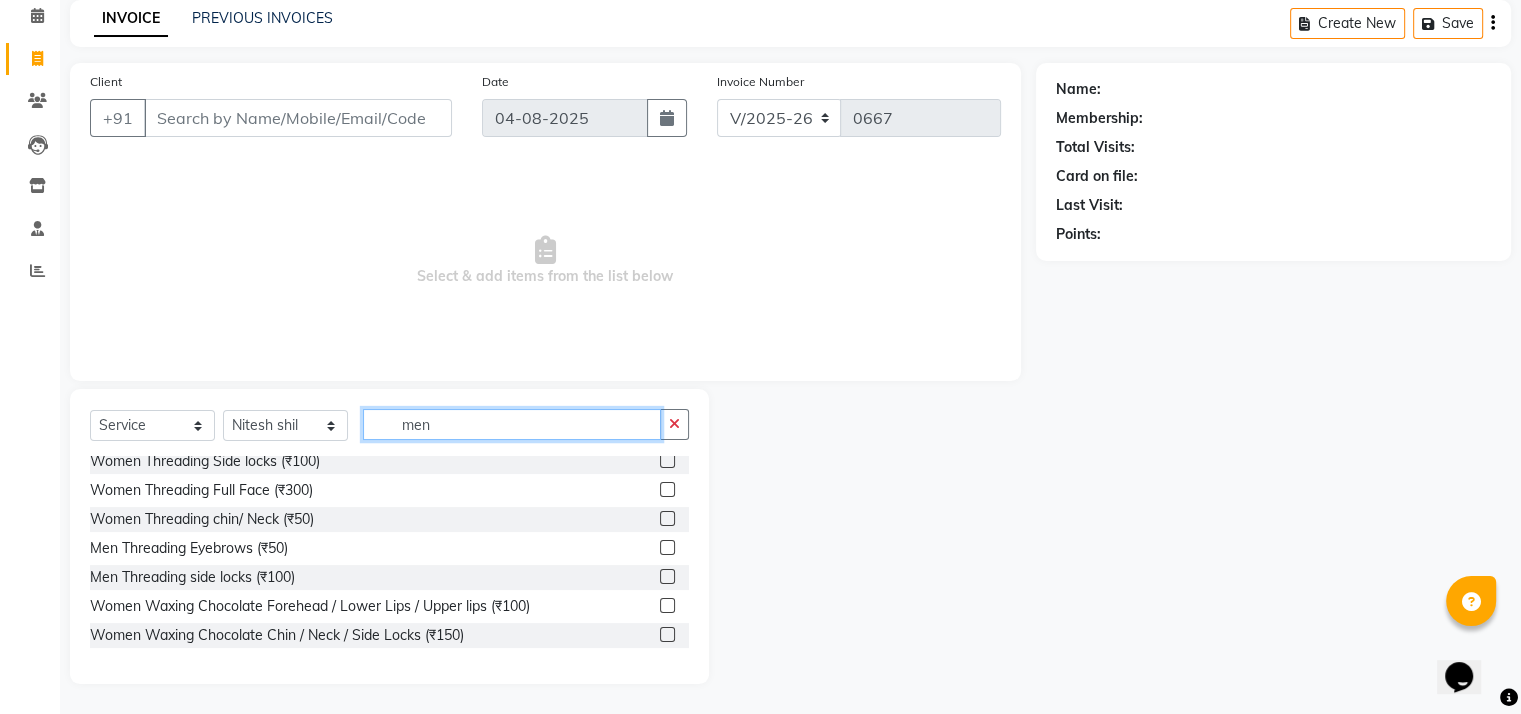 scroll, scrollTop: 126, scrollLeft: 0, axis: vertical 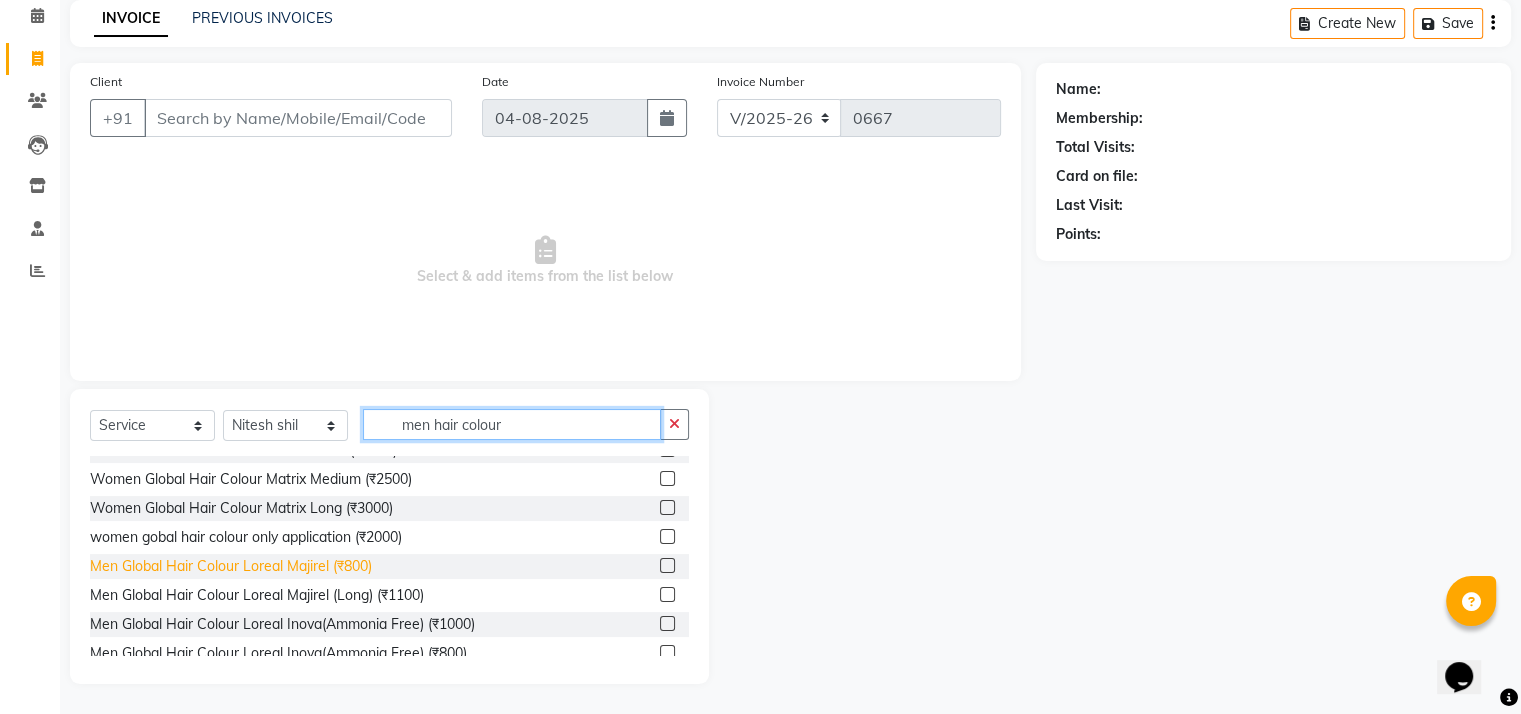 type on "men hair colour" 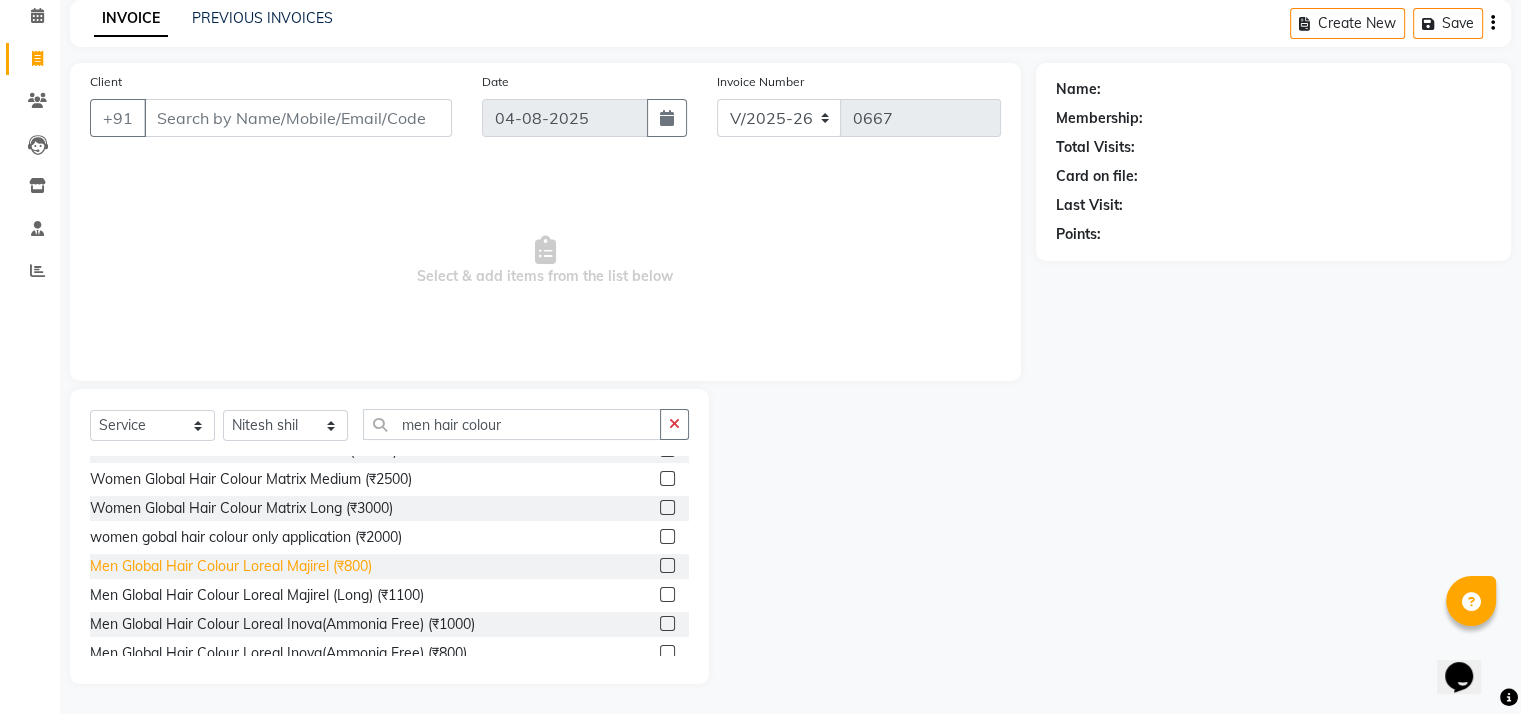 click on "Men Global Hair Colour Loreal Majirel  (₹800)" 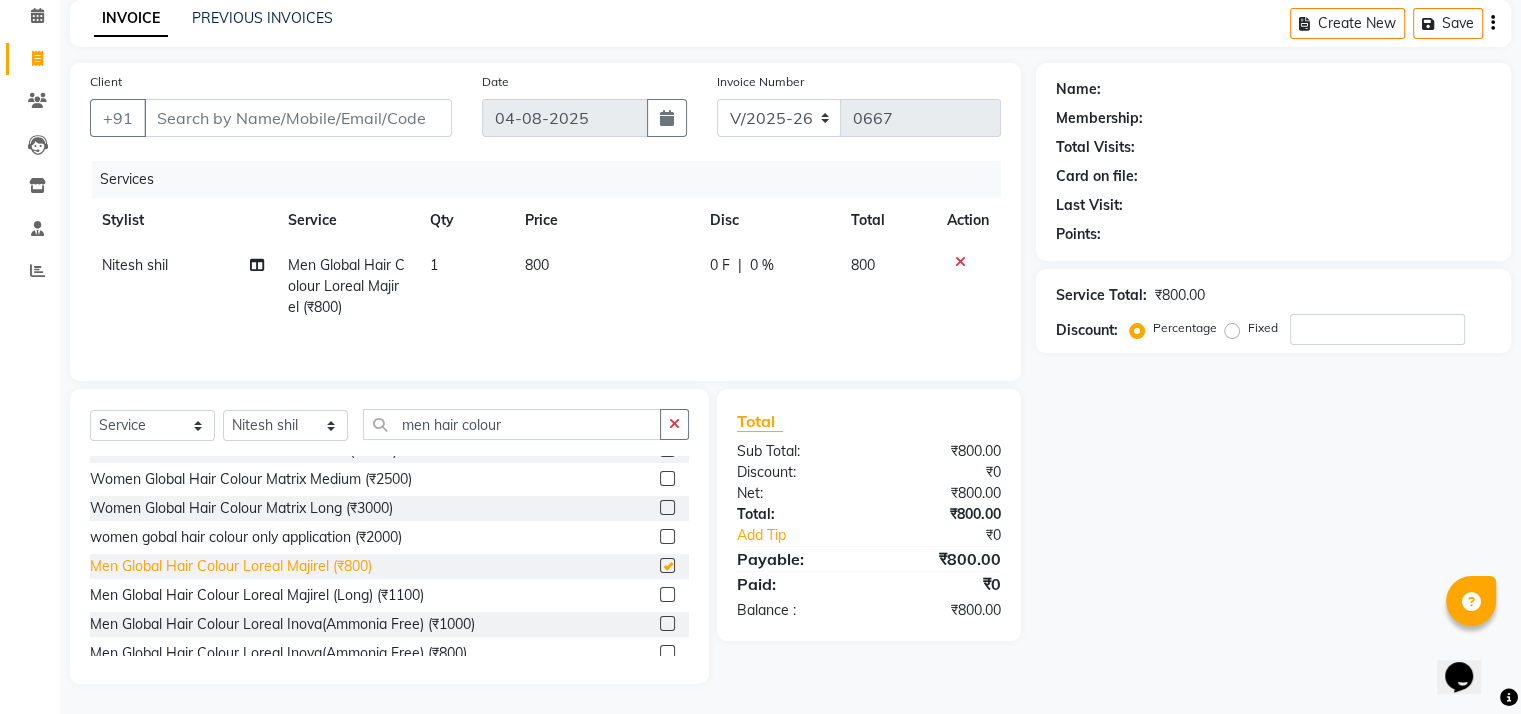 checkbox on "false" 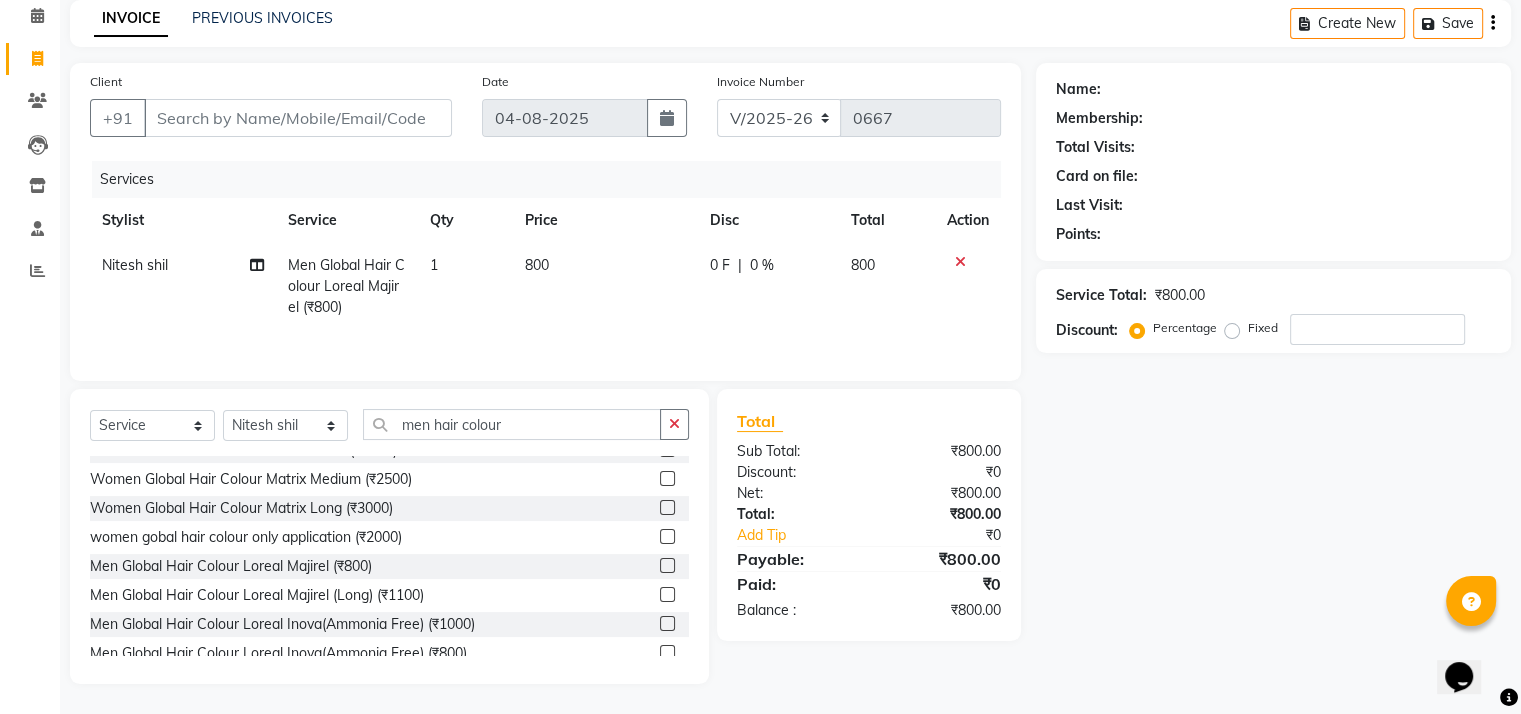 click 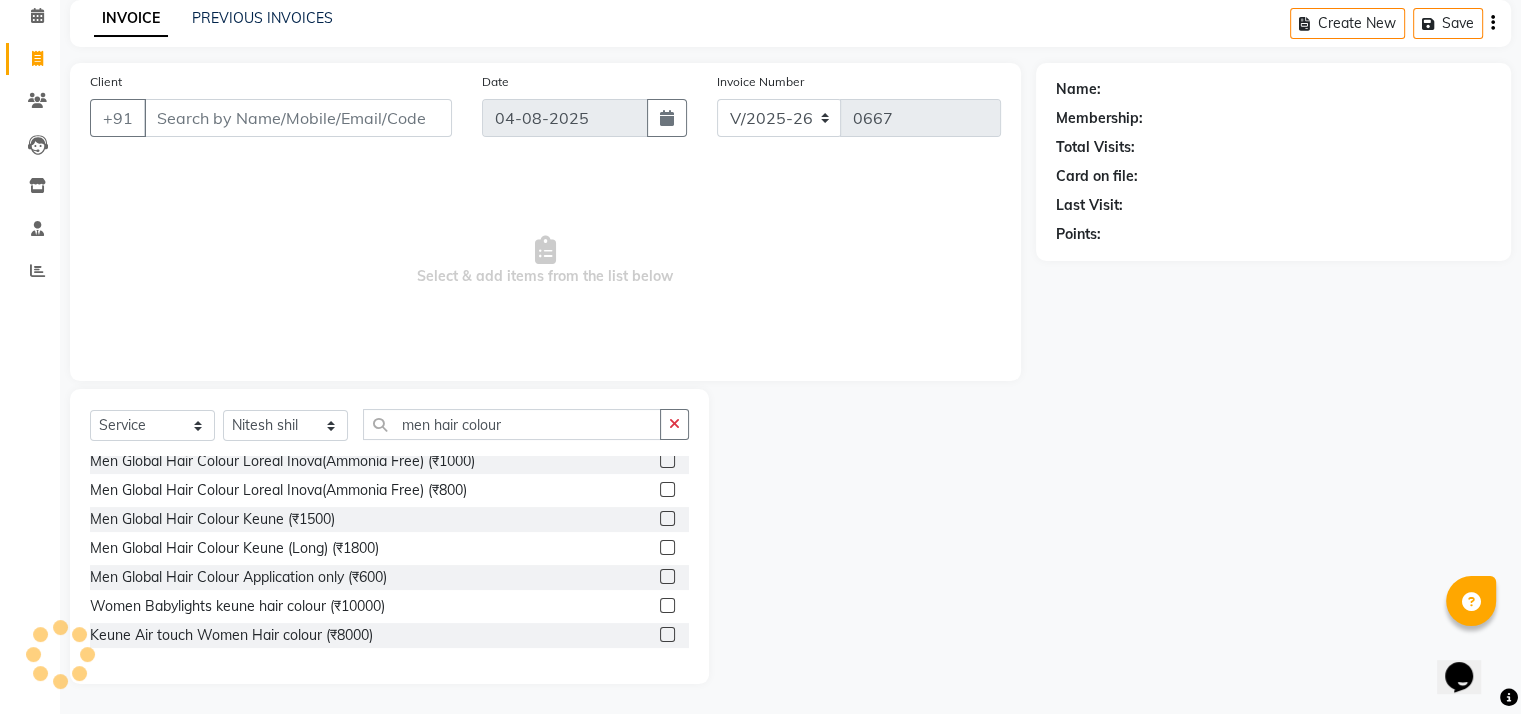 scroll, scrollTop: 339, scrollLeft: 0, axis: vertical 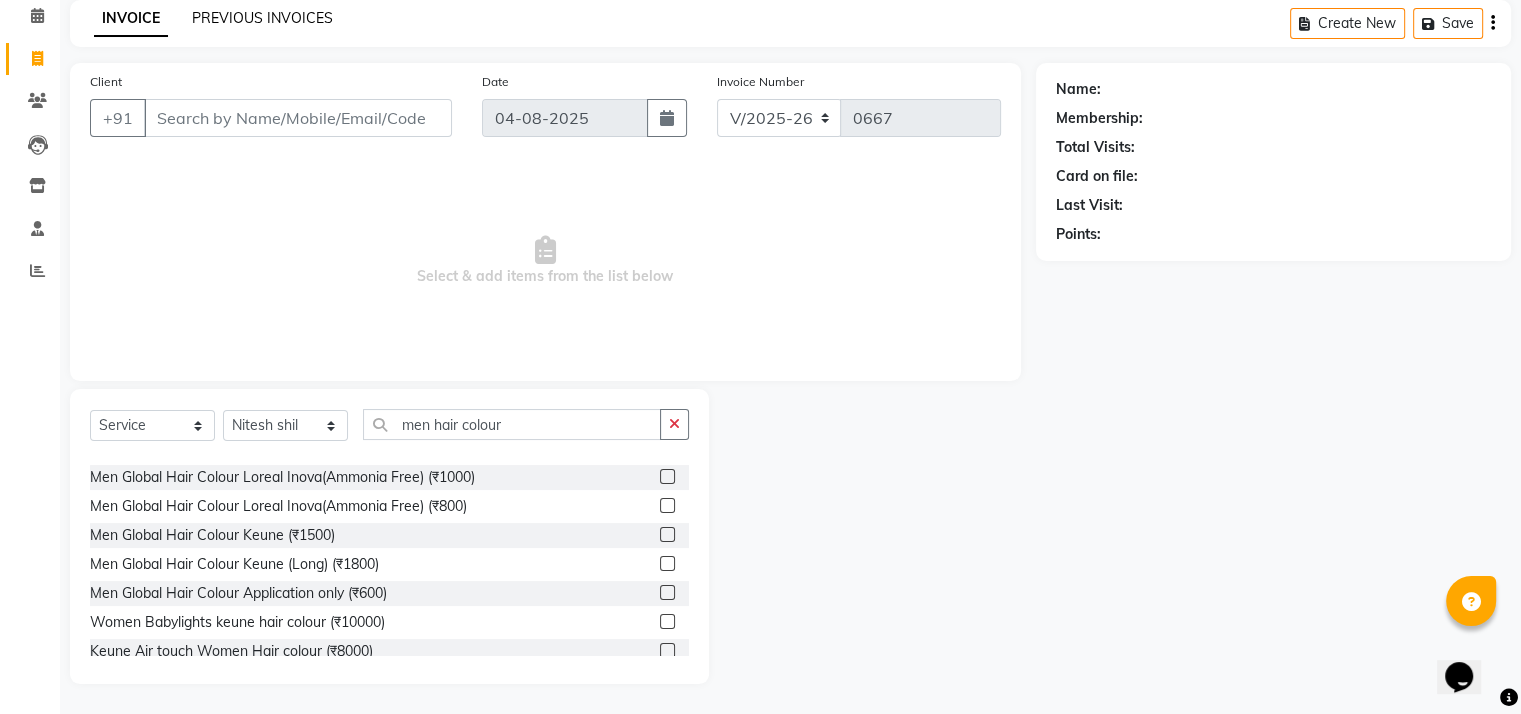 click on "PREVIOUS INVOICES" 